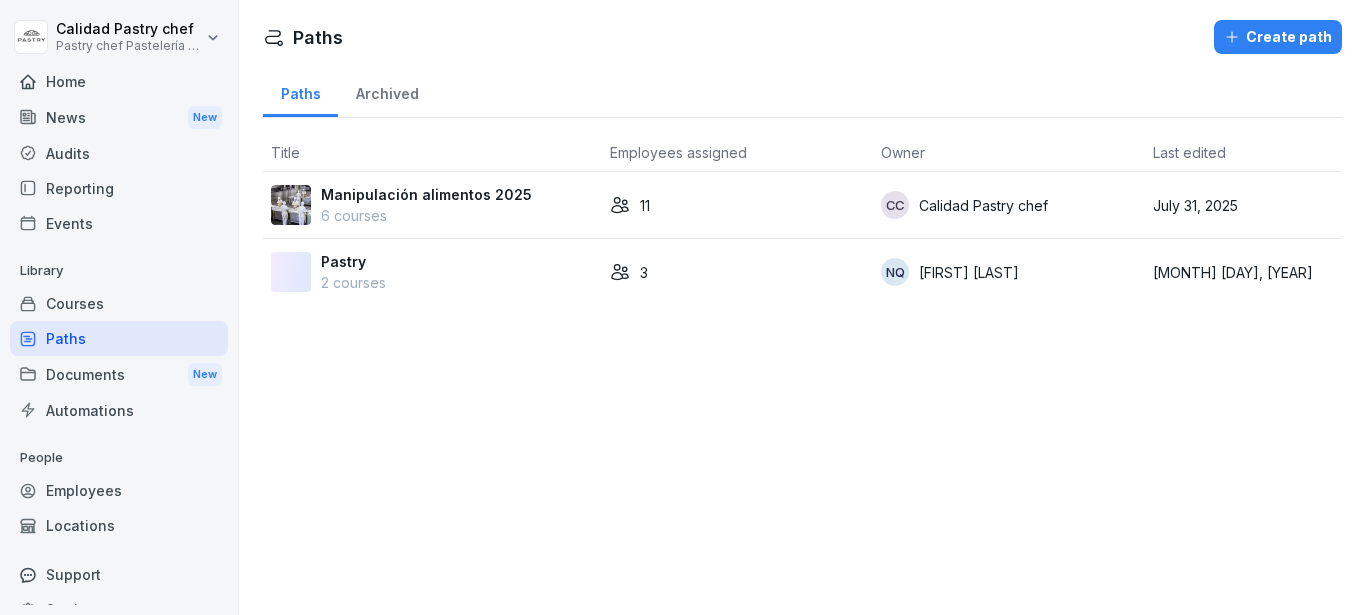 scroll, scrollTop: 0, scrollLeft: 0, axis: both 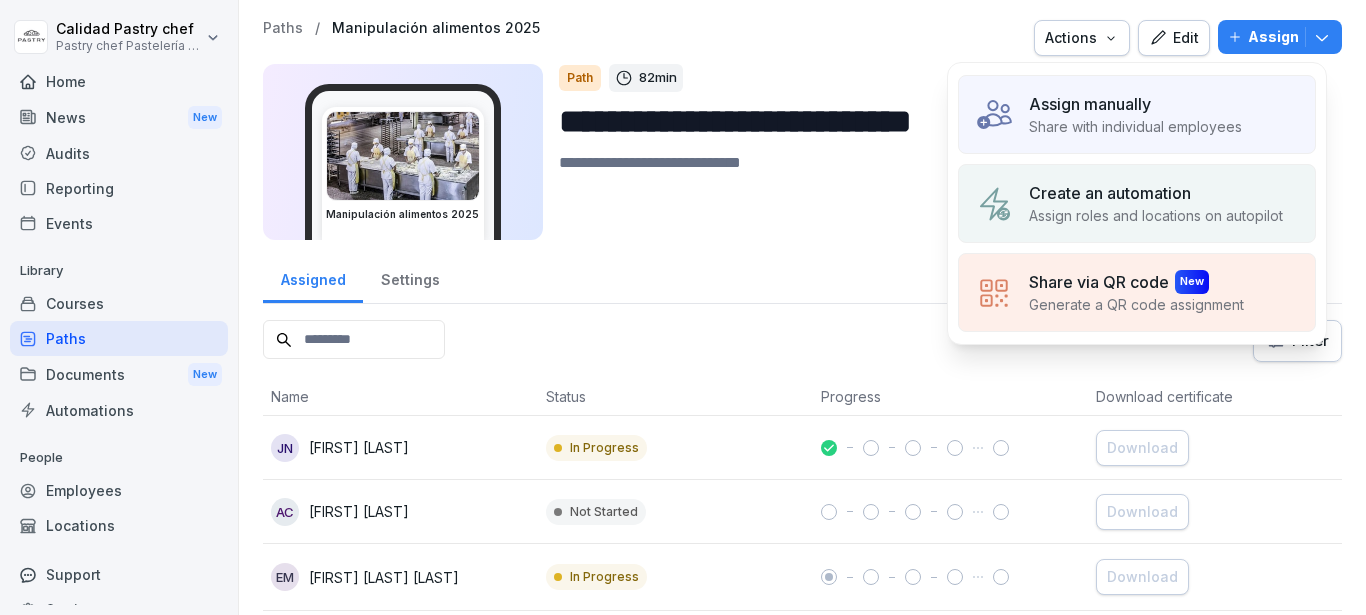click on "Assign roles and locations on autopilot" at bounding box center [1156, 215] 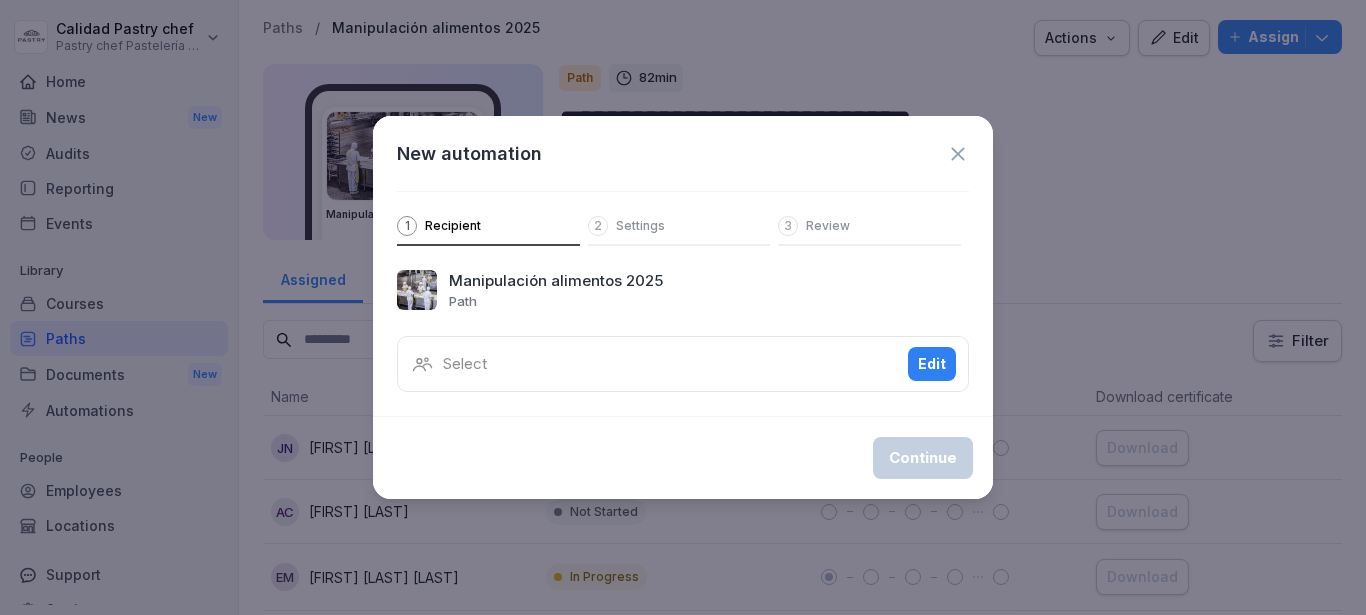 click on "Select Edit" at bounding box center (683, 364) 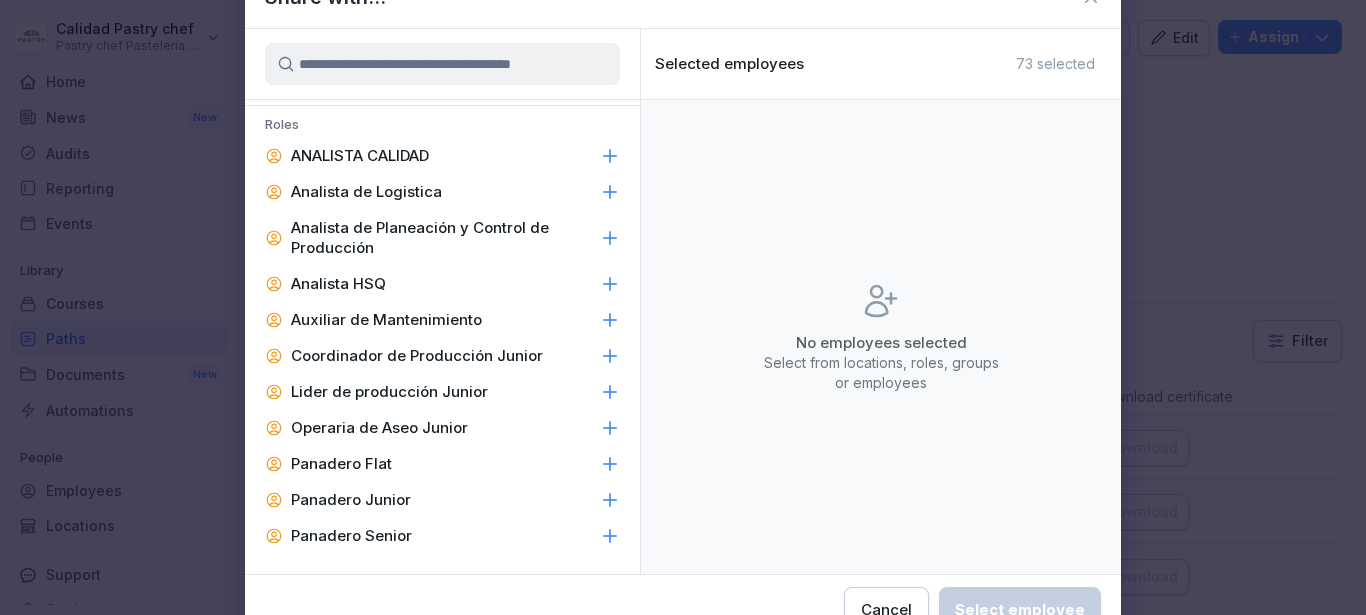 scroll, scrollTop: 0, scrollLeft: 0, axis: both 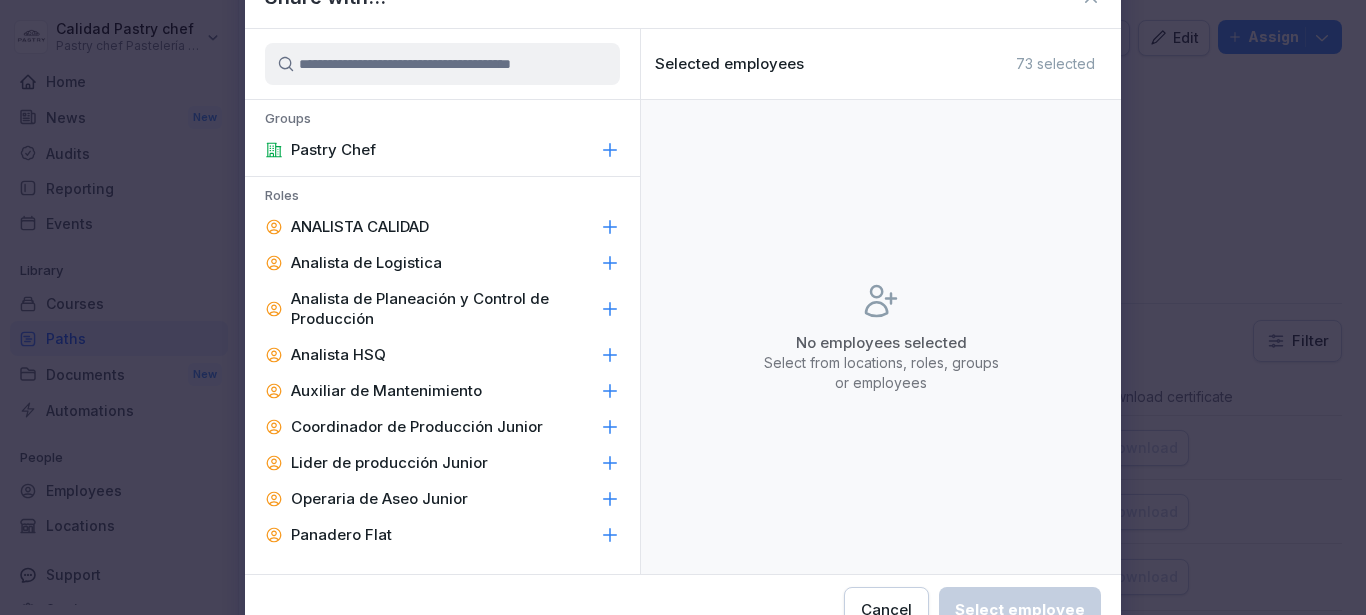 click 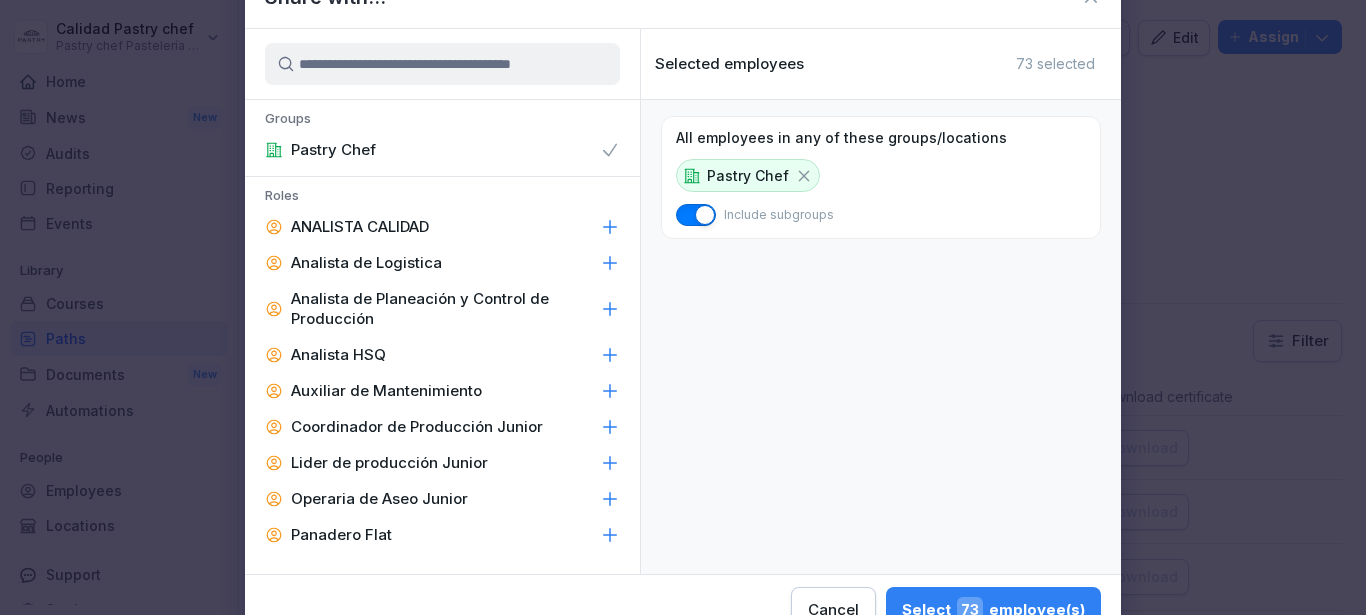 click on "73" at bounding box center (970, 610) 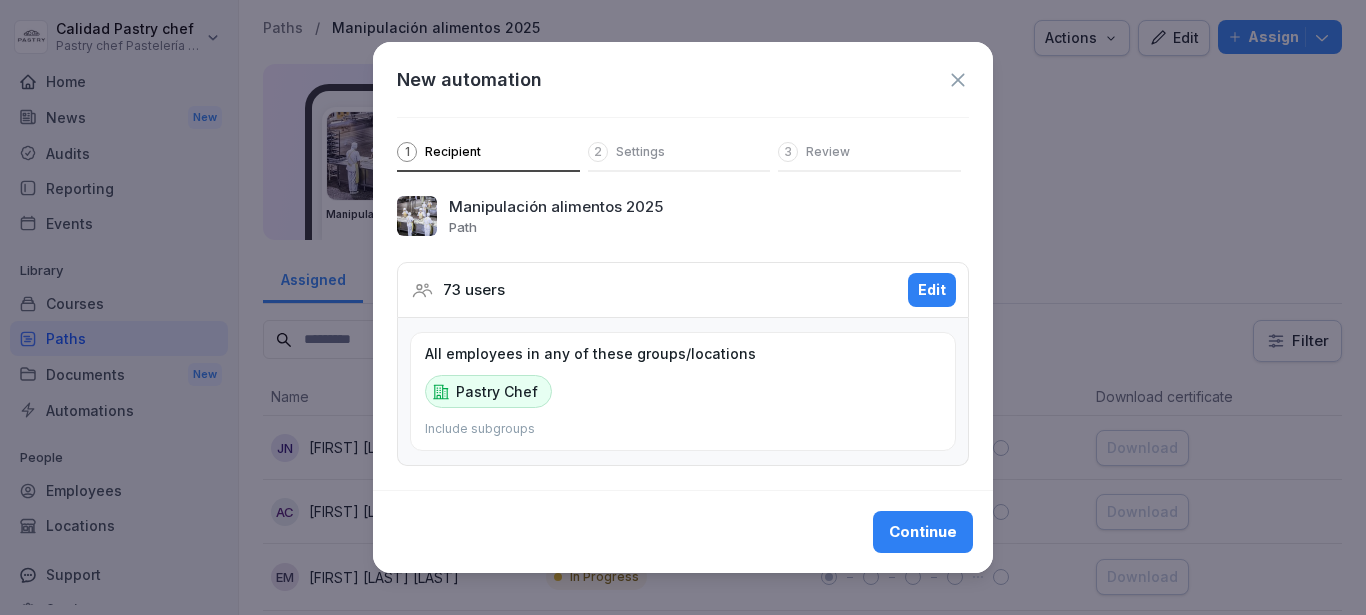 click on "Continue" at bounding box center [923, 532] 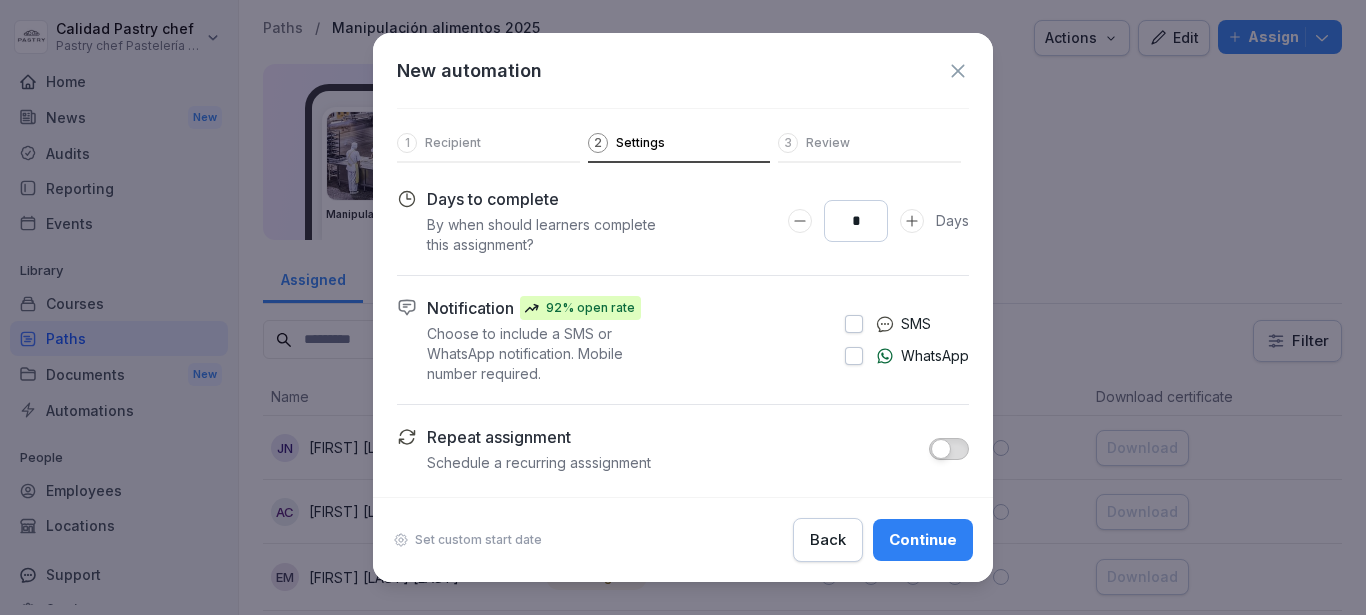 click at bounding box center (854, 324) 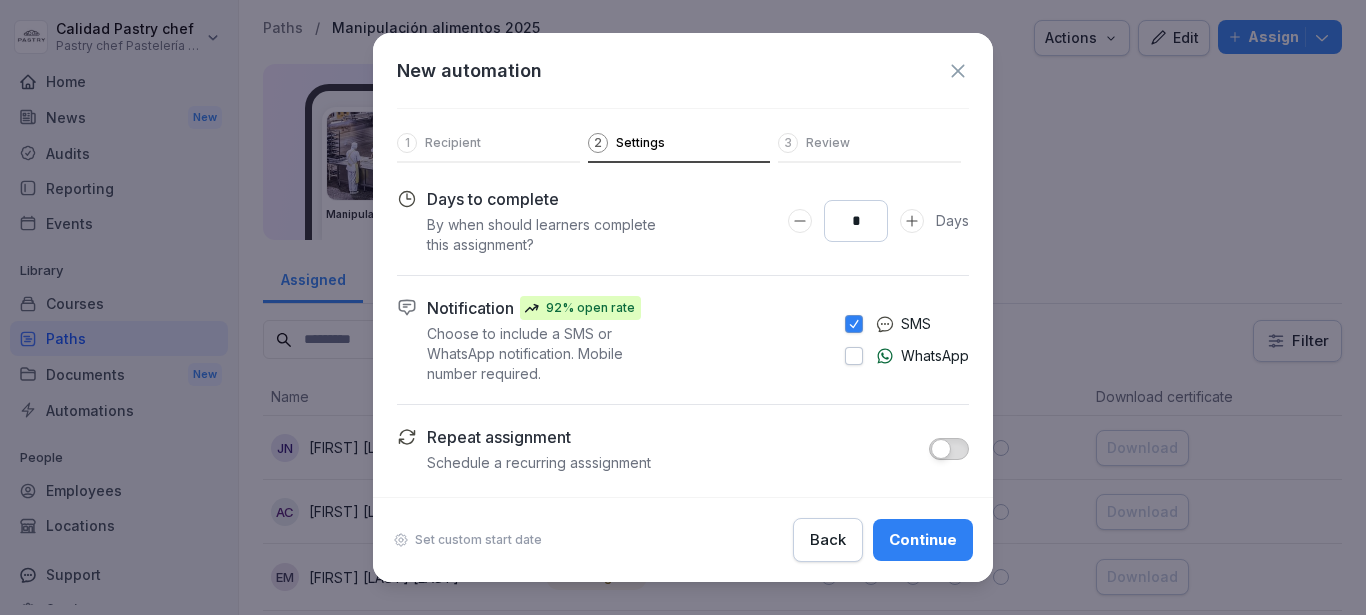 click at bounding box center [854, 356] 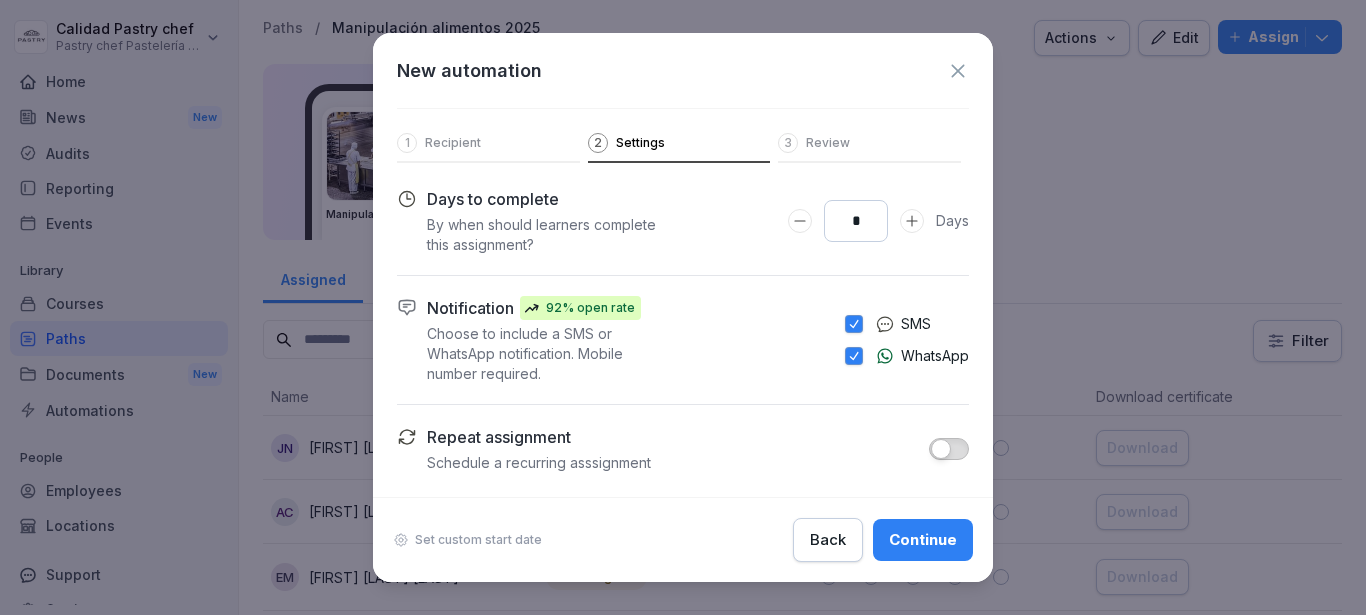 click 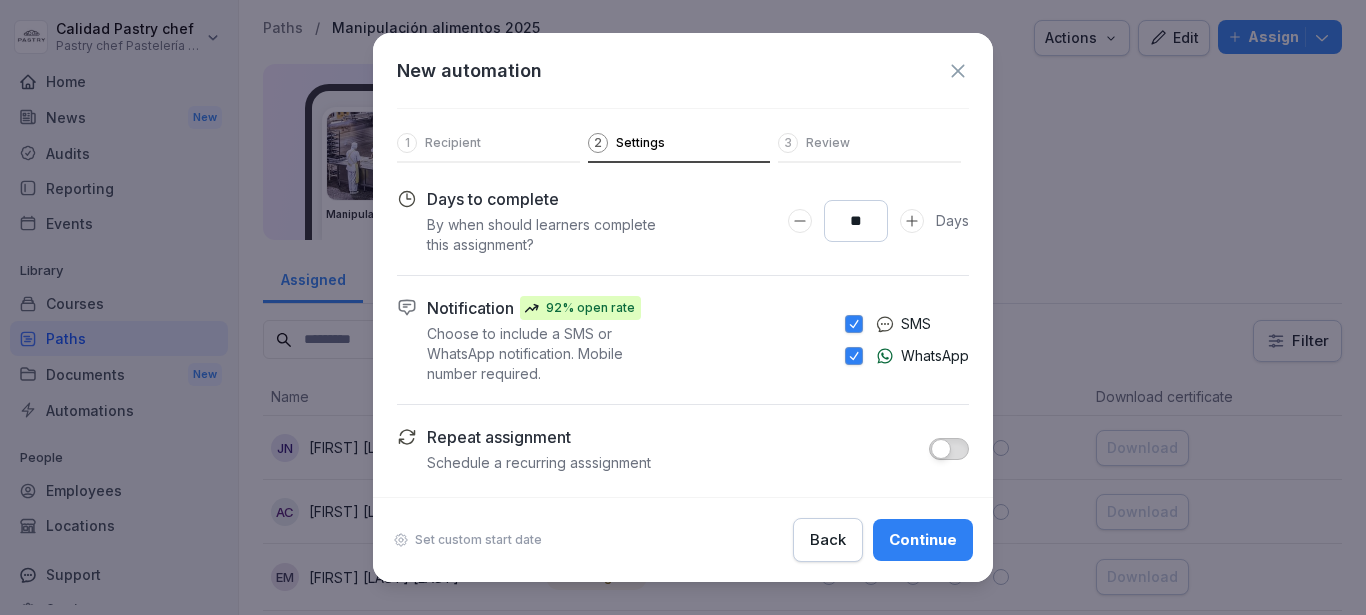 click 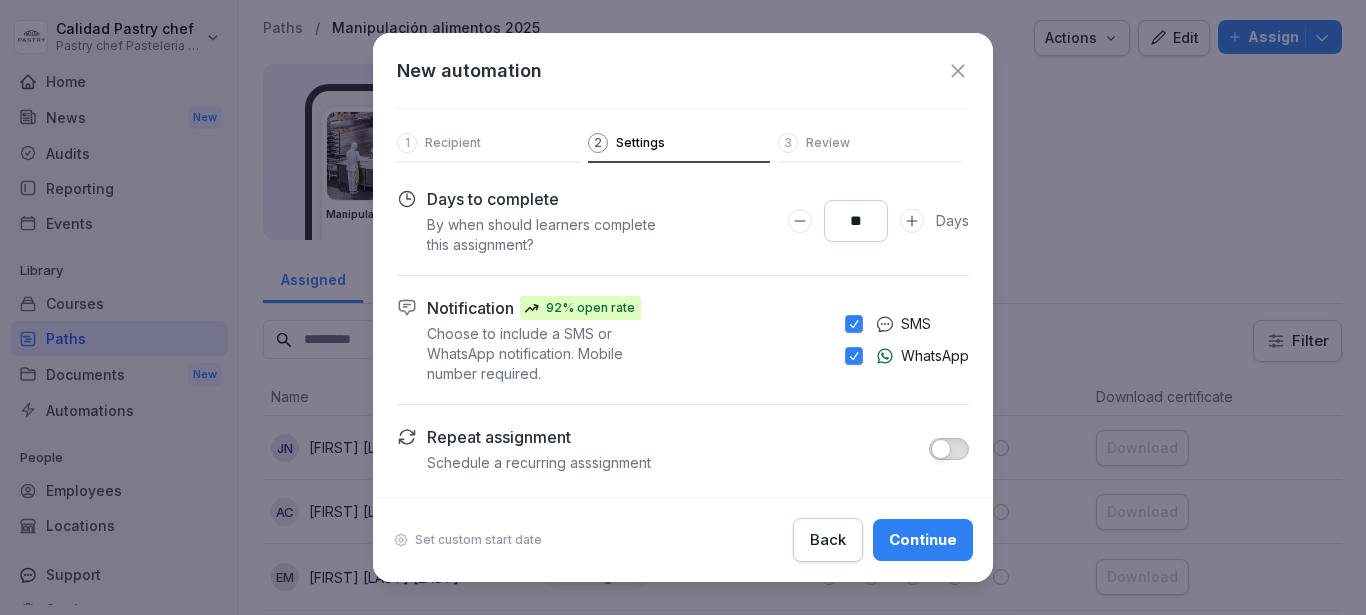 click at bounding box center [949, 449] 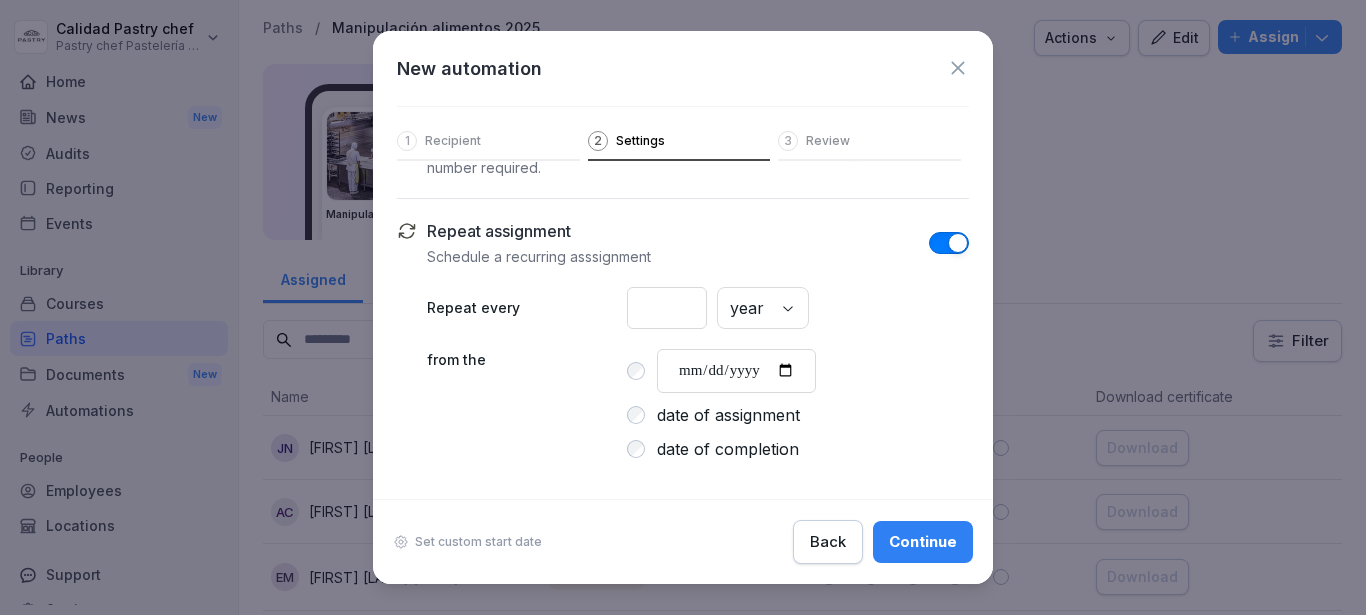 scroll, scrollTop: 205, scrollLeft: 0, axis: vertical 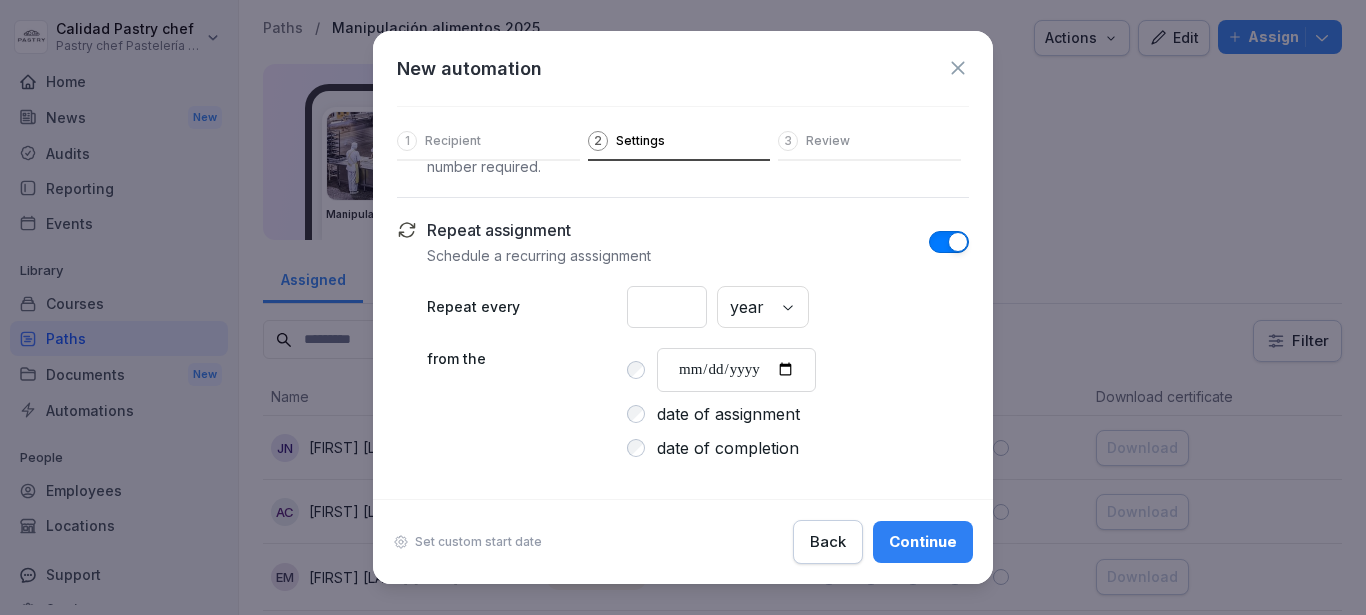 click at bounding box center [949, 242] 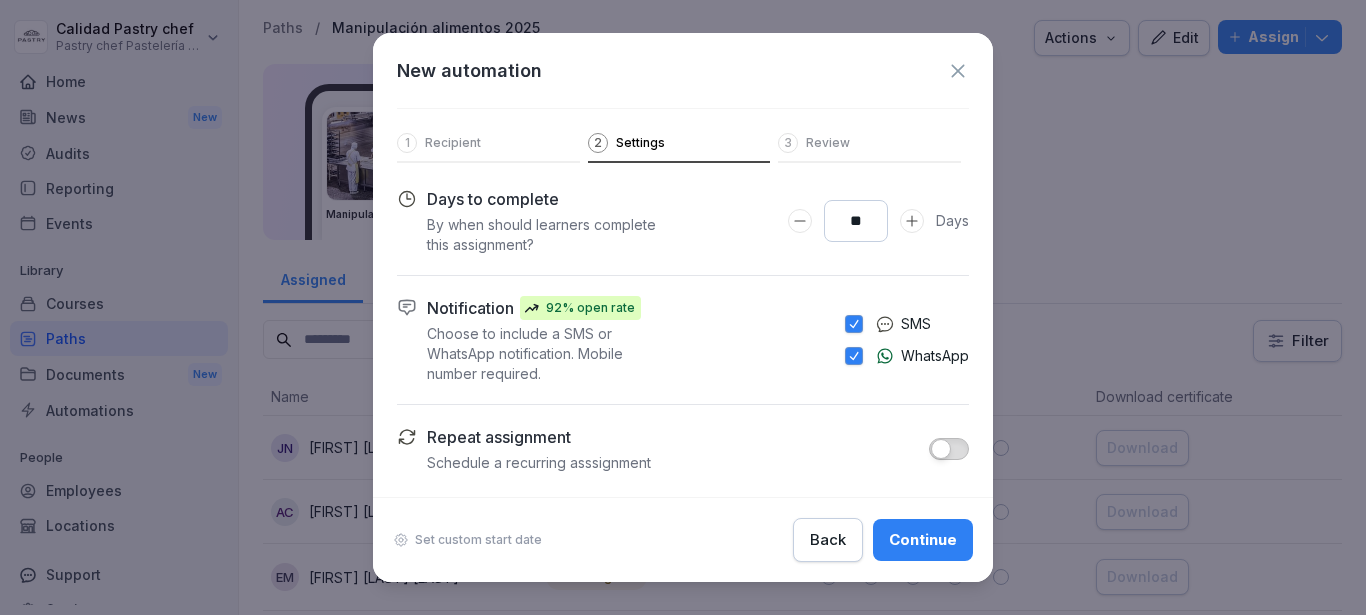 click on "Continue" at bounding box center [923, 540] 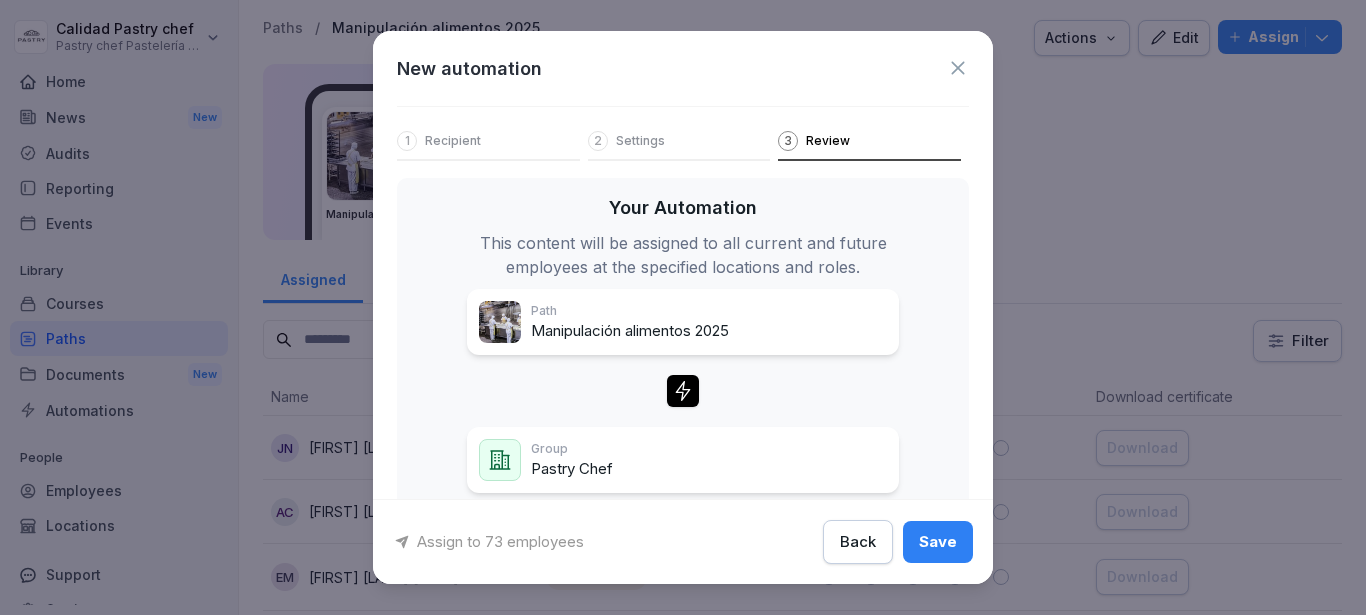 scroll, scrollTop: 0, scrollLeft: 0, axis: both 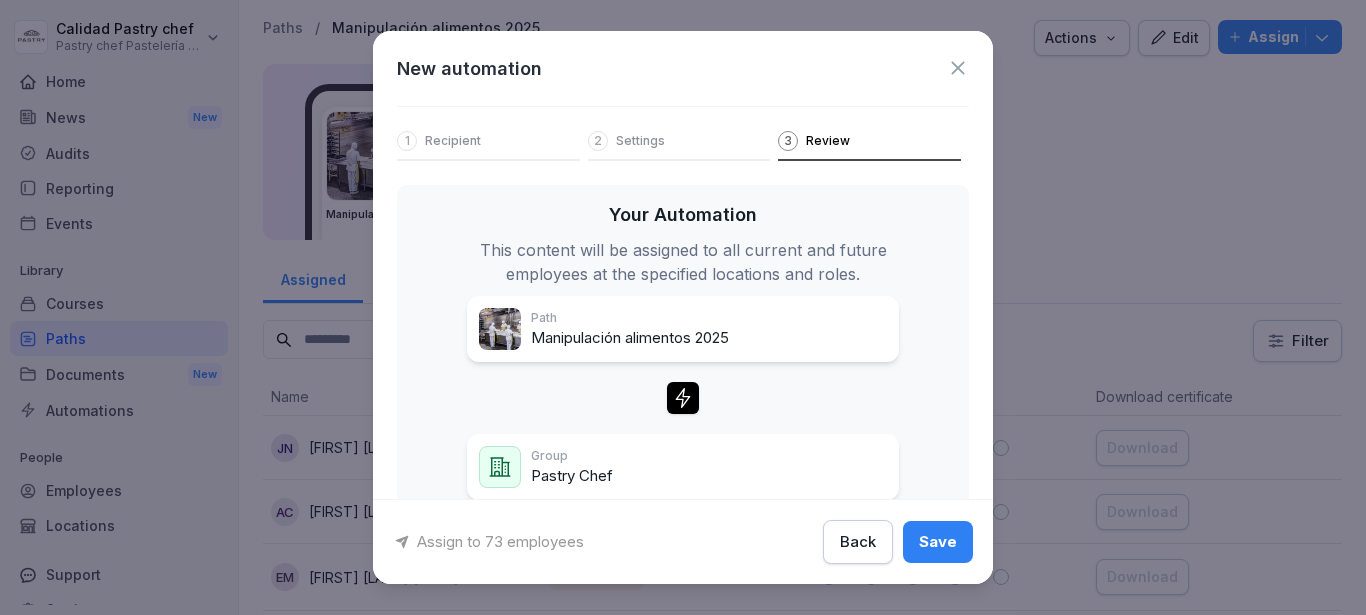 click on "2 Settings" at bounding box center [679, 146] 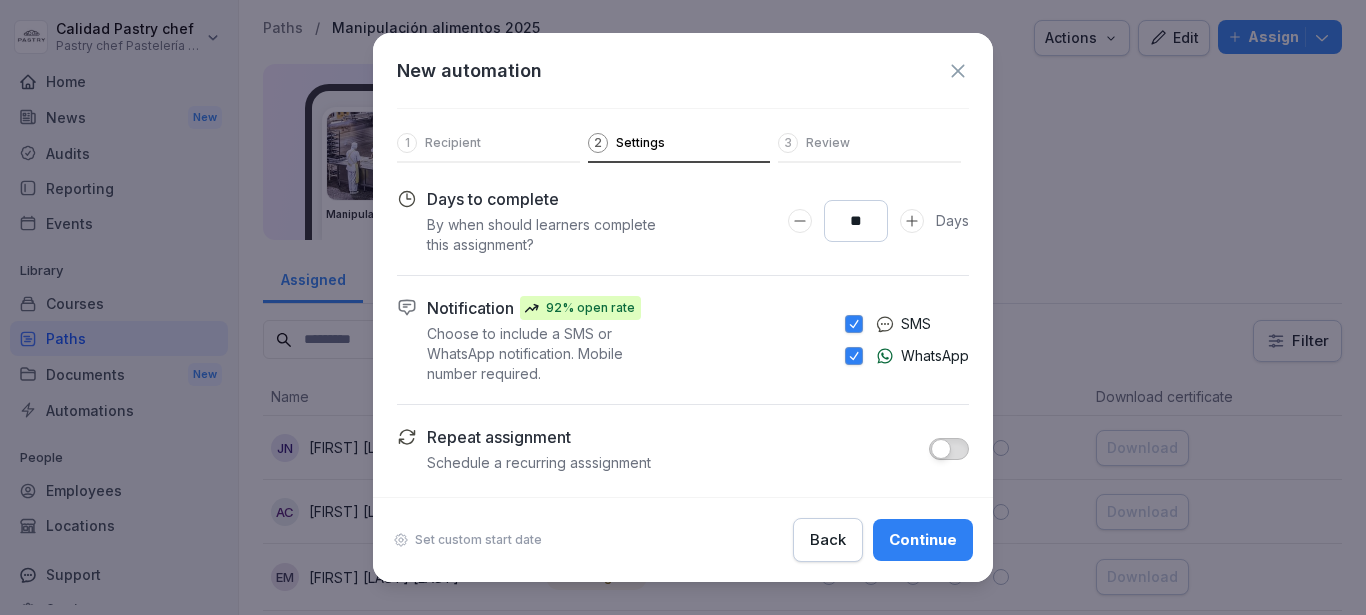 click on "Back" at bounding box center (828, 540) 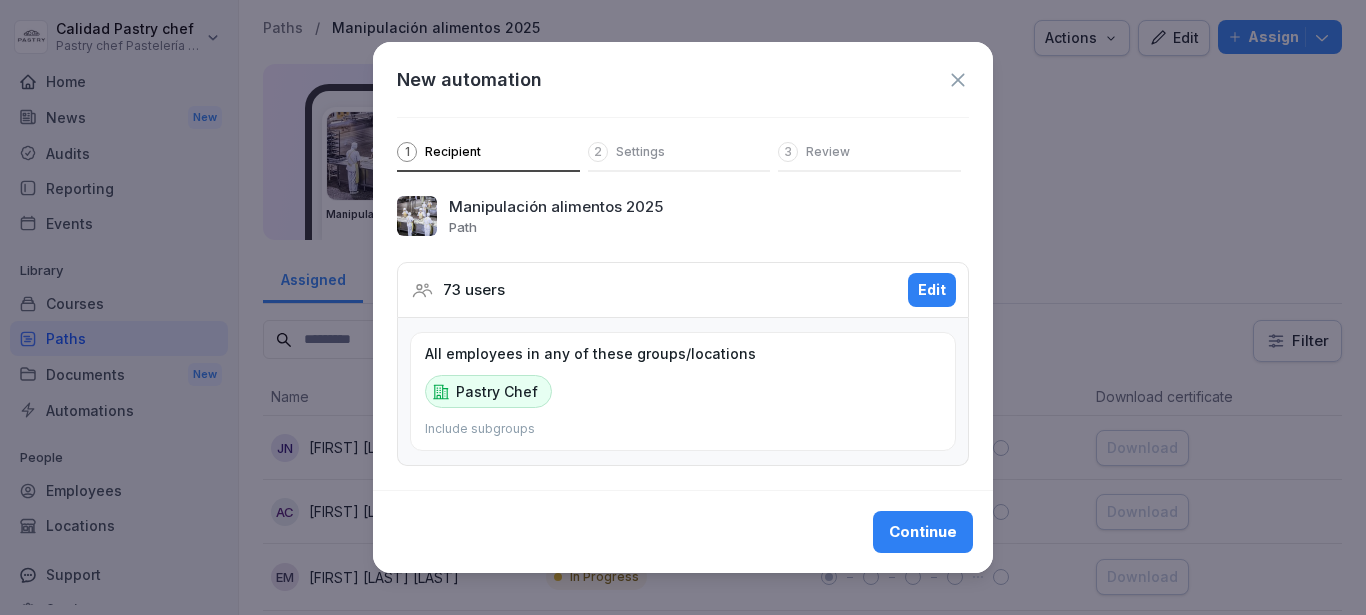 click on "Continue" at bounding box center [923, 532] 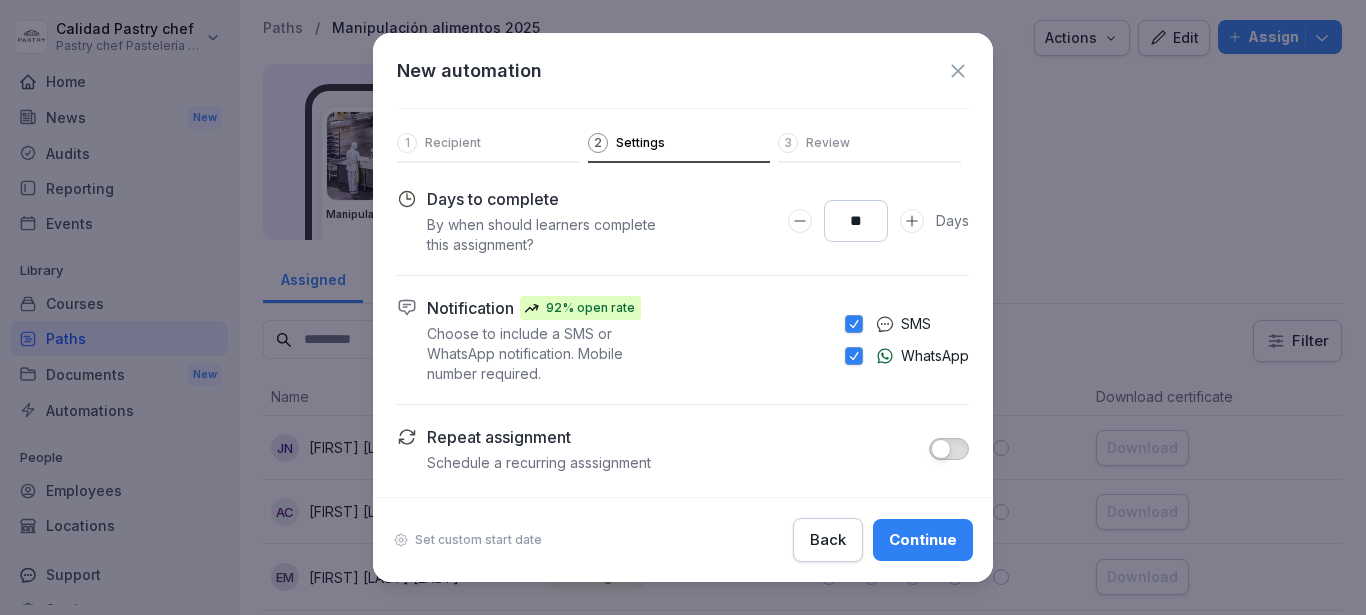 click on "Continue" at bounding box center [923, 540] 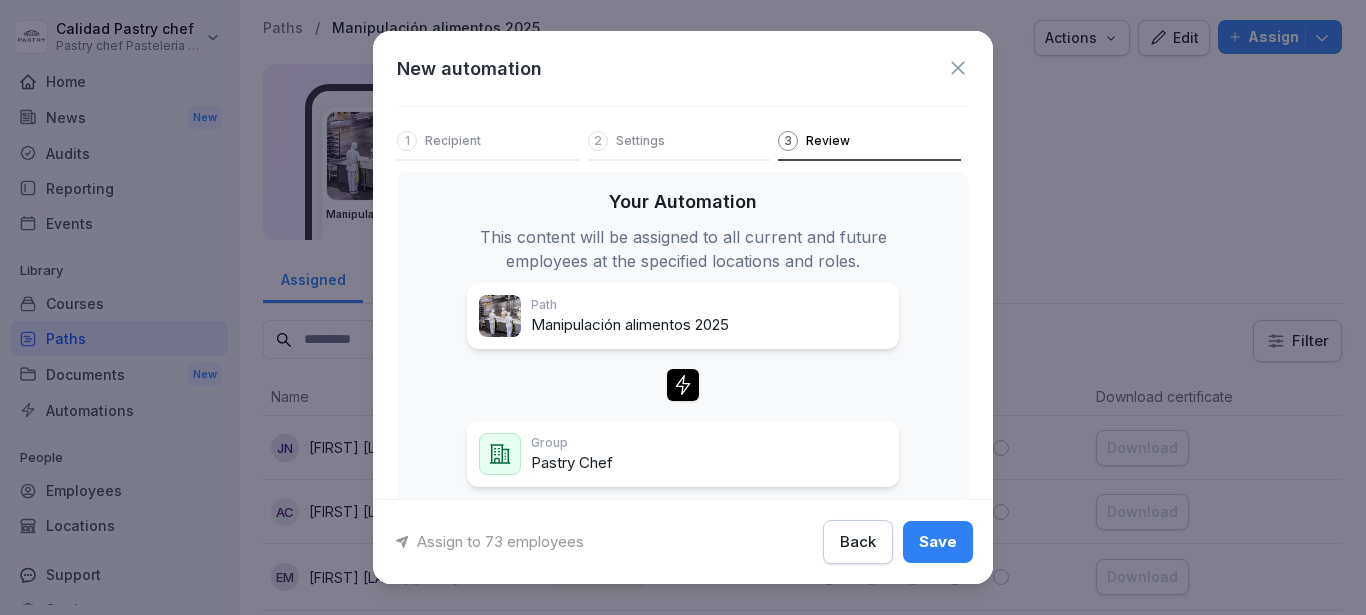 scroll, scrollTop: 0, scrollLeft: 0, axis: both 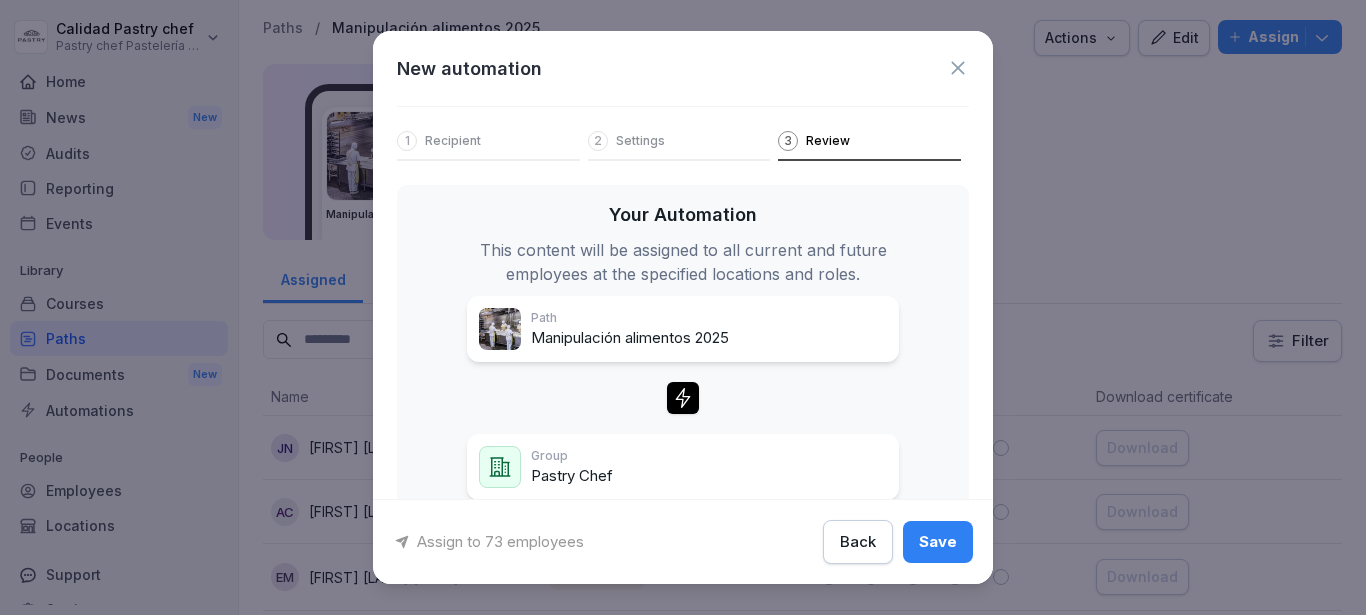 click on "Save" at bounding box center (938, 542) 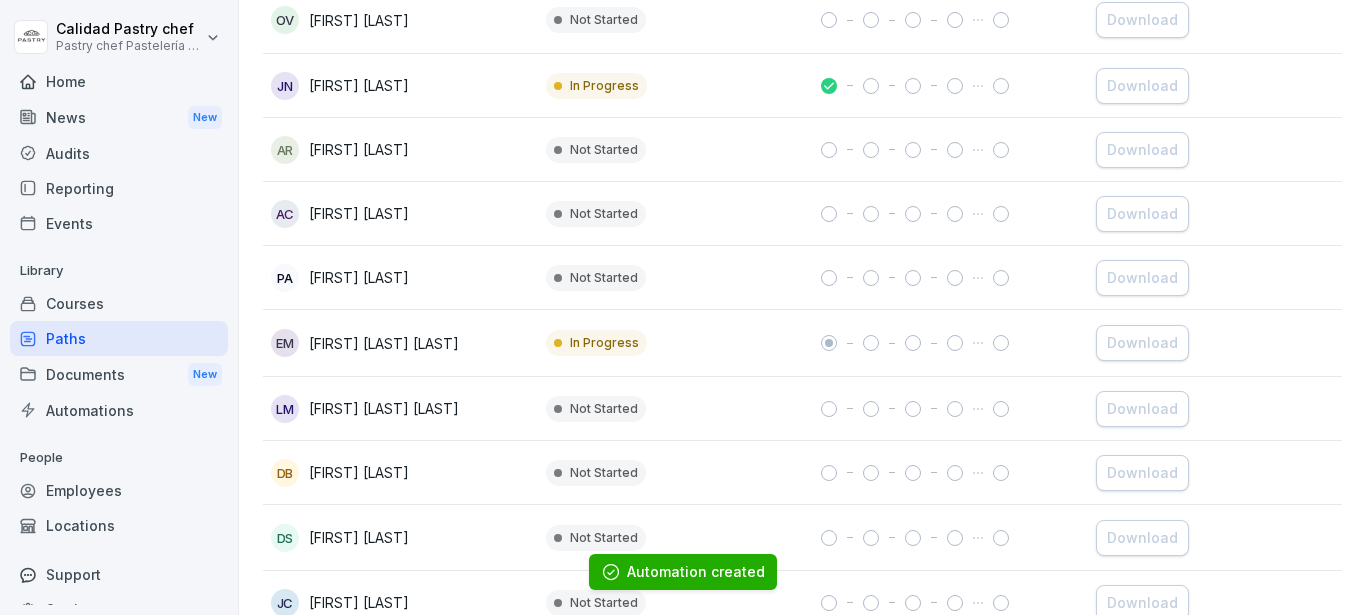 scroll, scrollTop: 700, scrollLeft: 0, axis: vertical 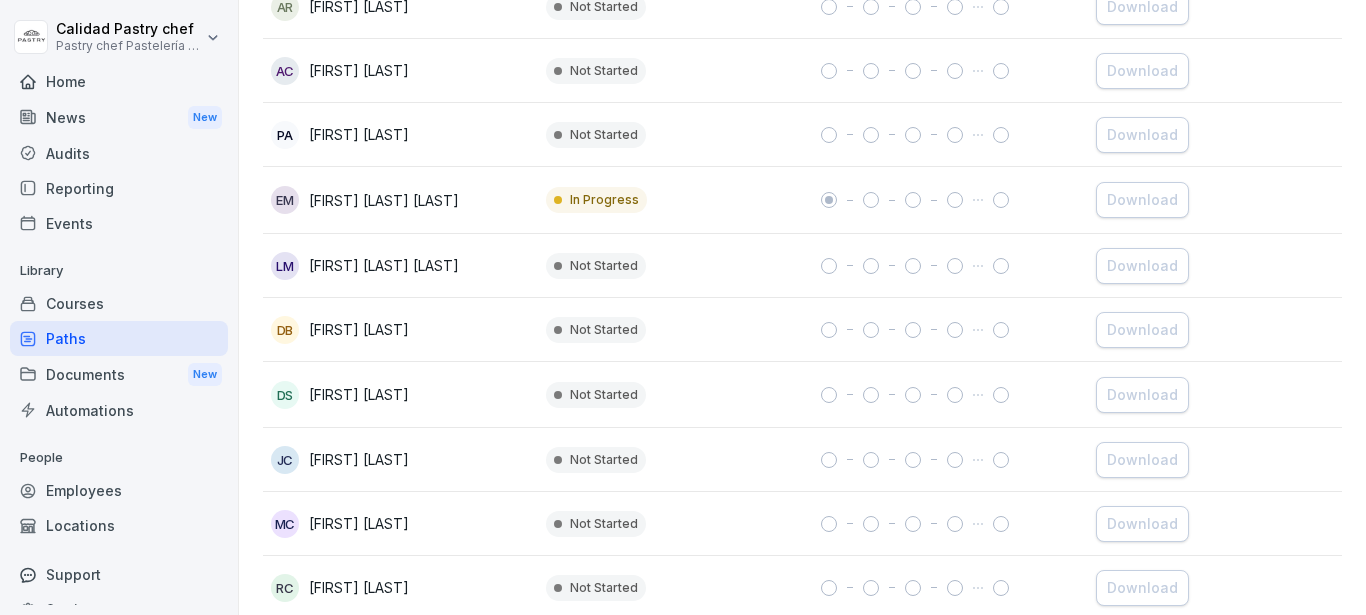 click on "[FIRST] [LAST] [LAST]" at bounding box center [384, 200] 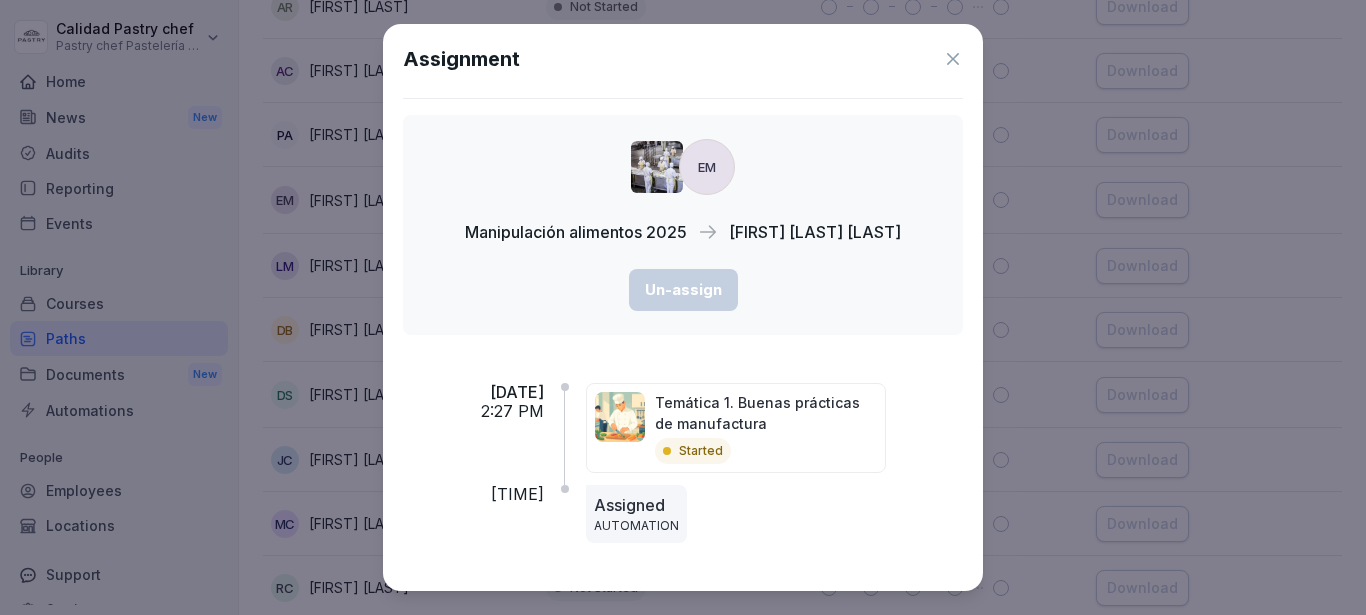 click on "Started" at bounding box center (701, 451) 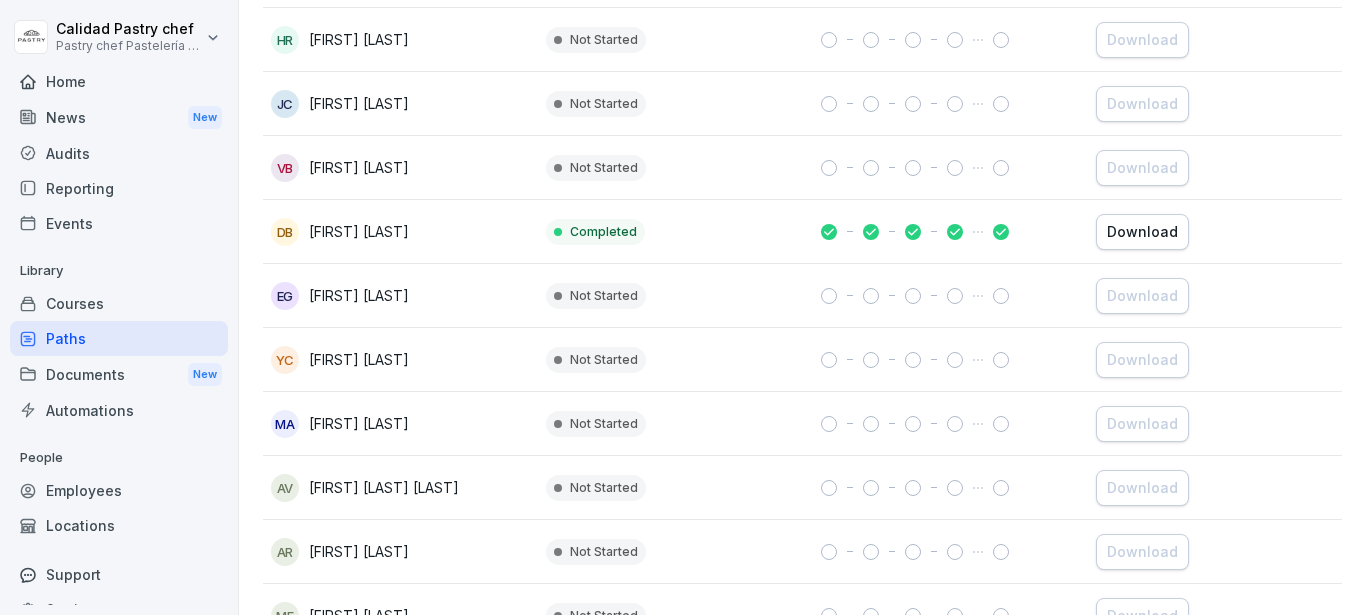 scroll, scrollTop: 4533, scrollLeft: 0, axis: vertical 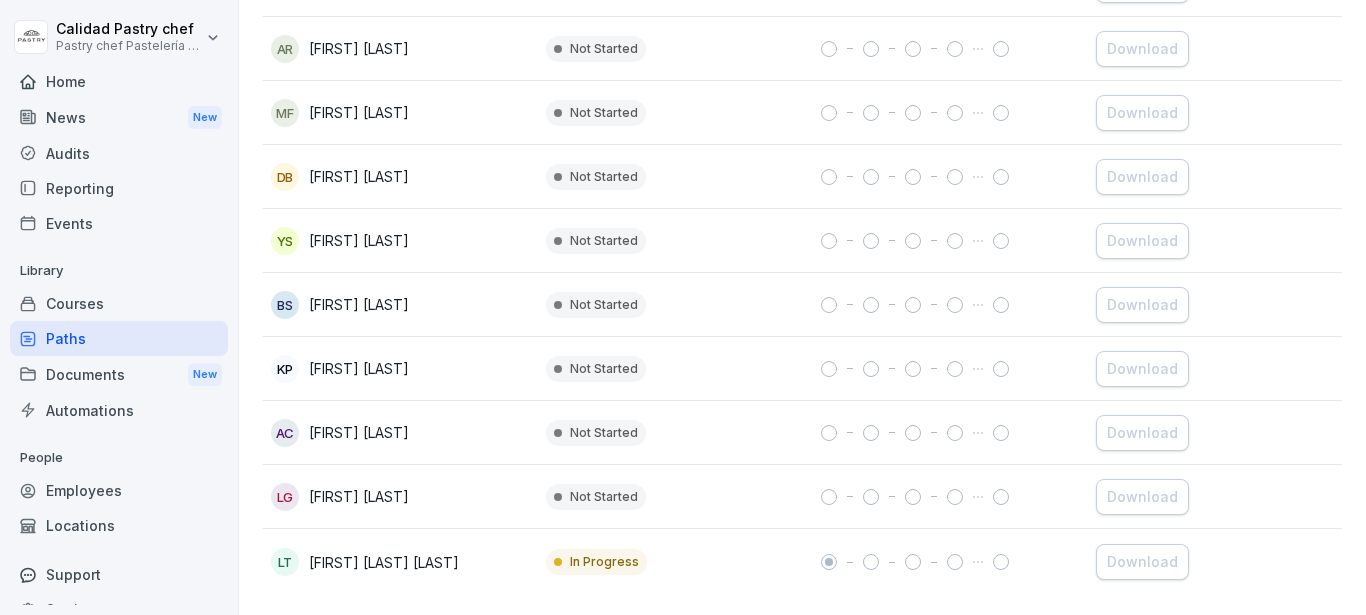 click on "[FIRST] [LAST] [LAST]" at bounding box center [384, 562] 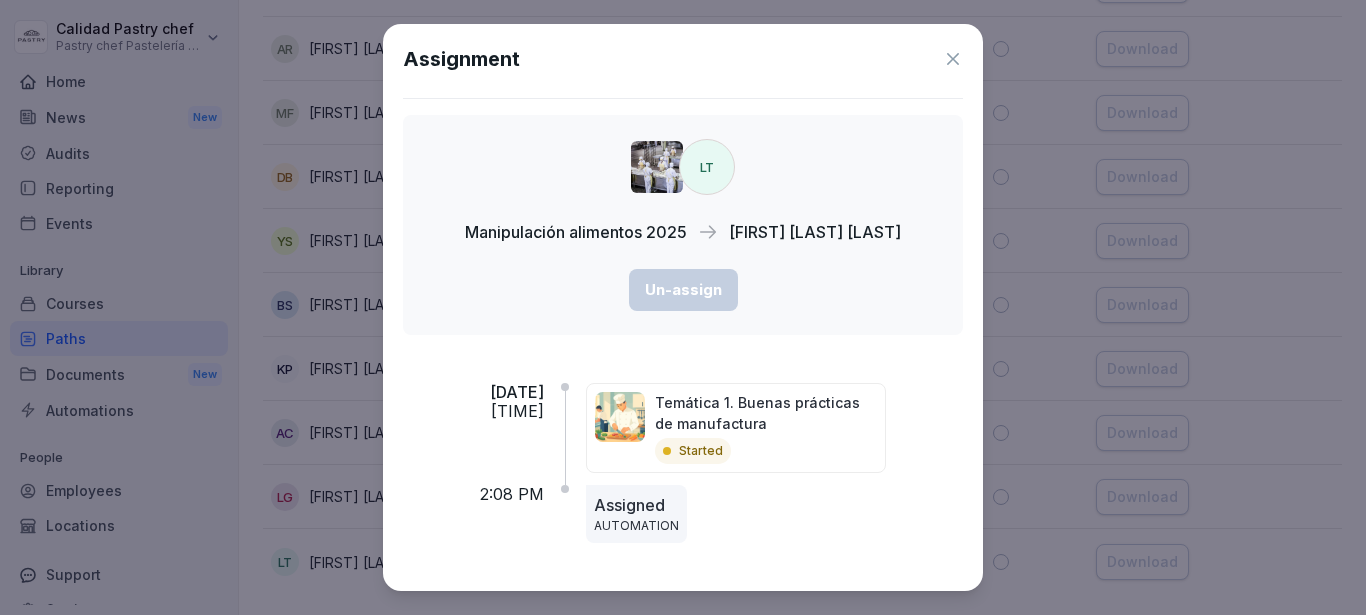 click 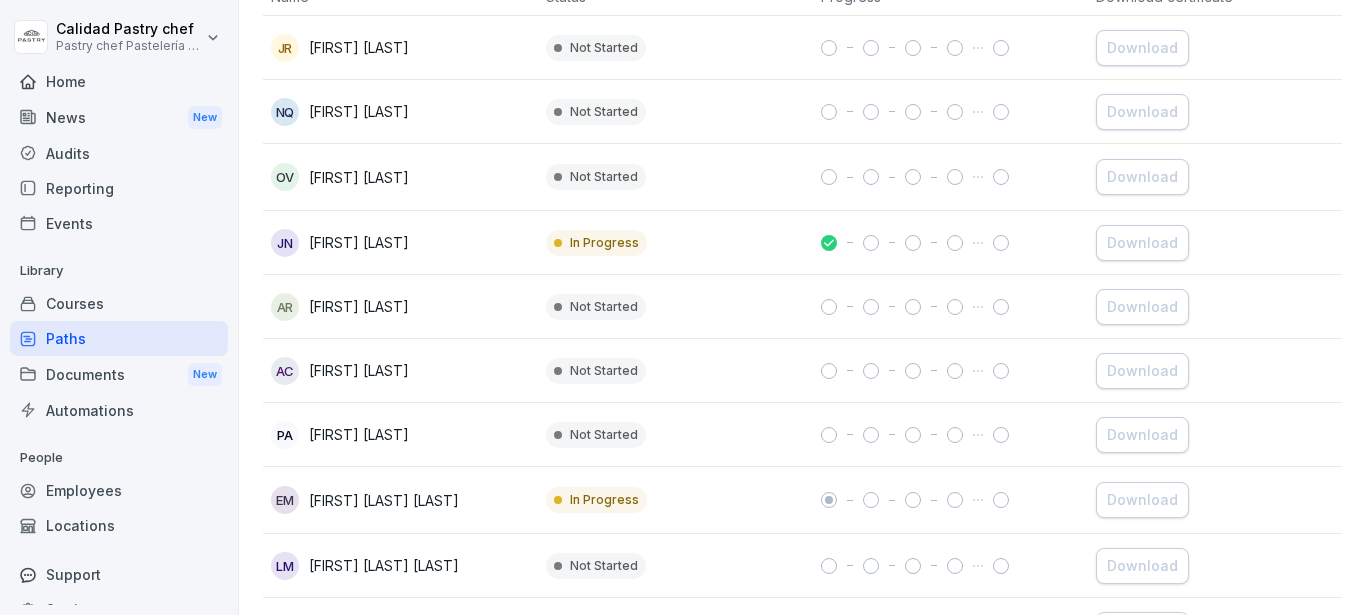 scroll, scrollTop: 0, scrollLeft: 0, axis: both 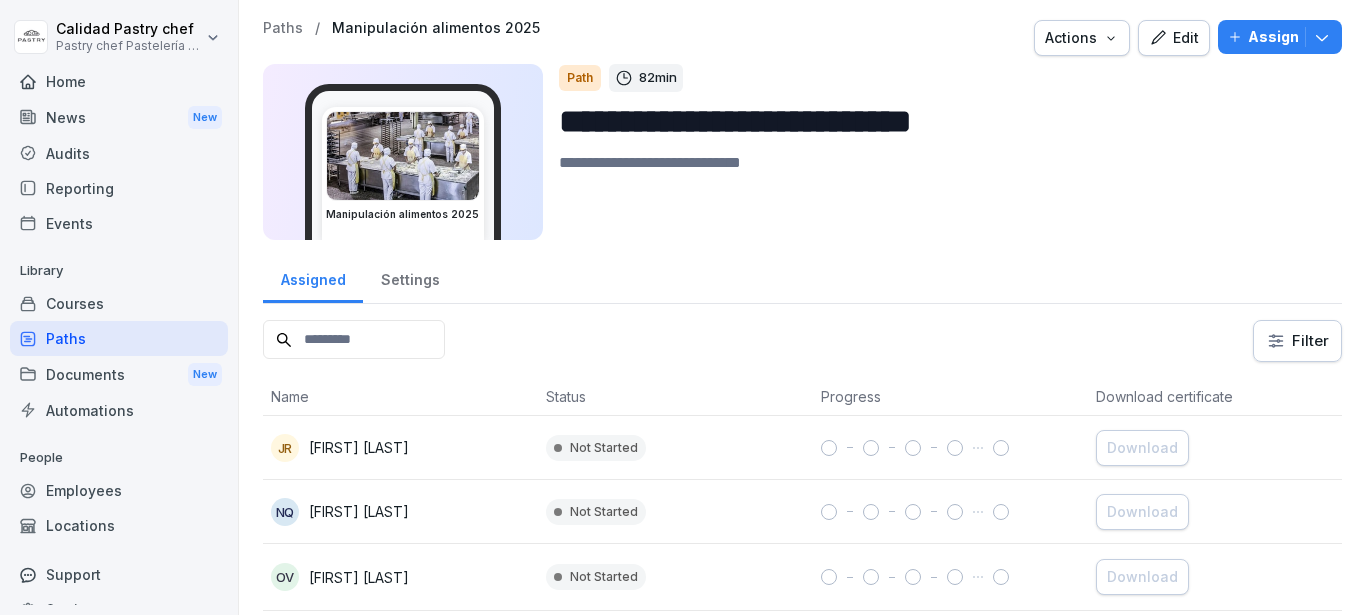 click on "Courses" at bounding box center [119, 303] 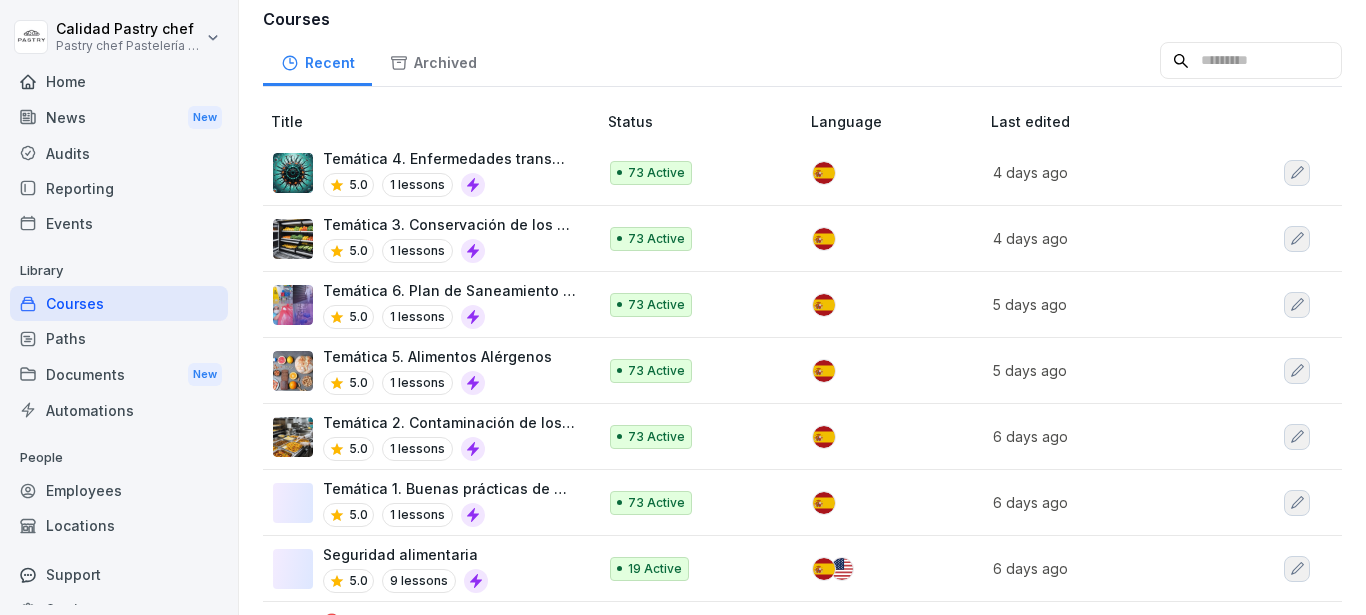 scroll, scrollTop: 200, scrollLeft: 0, axis: vertical 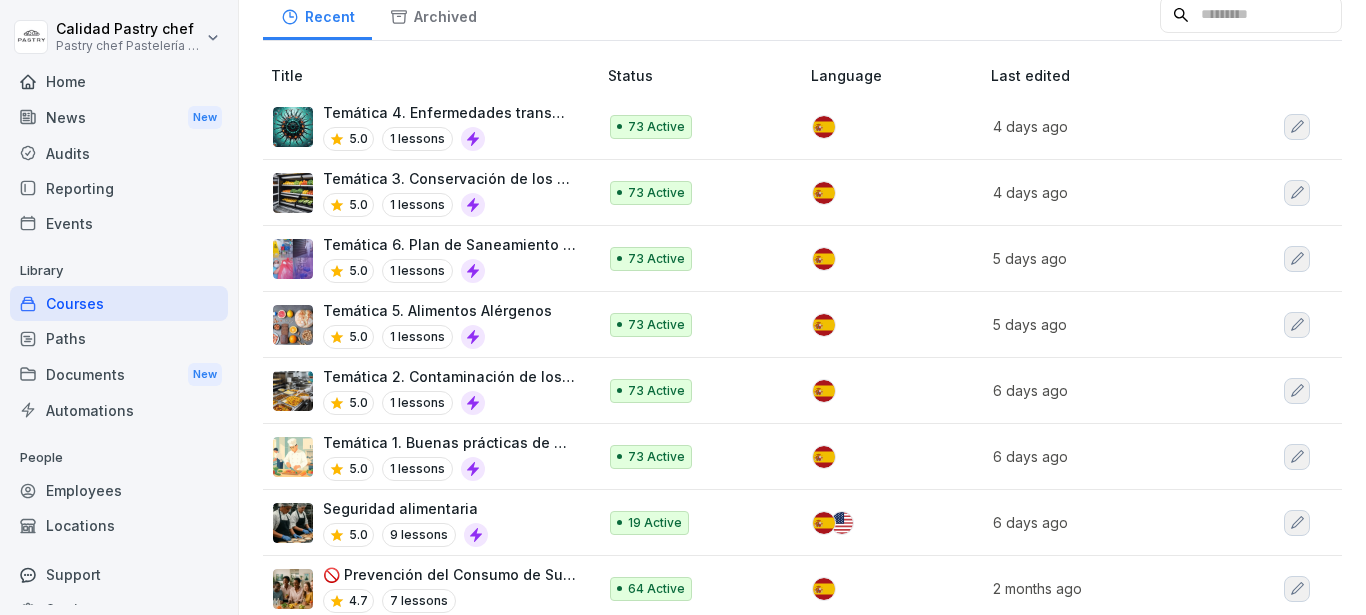click on "Temática 1. Buenas prácticas de manufactura" at bounding box center [449, 442] 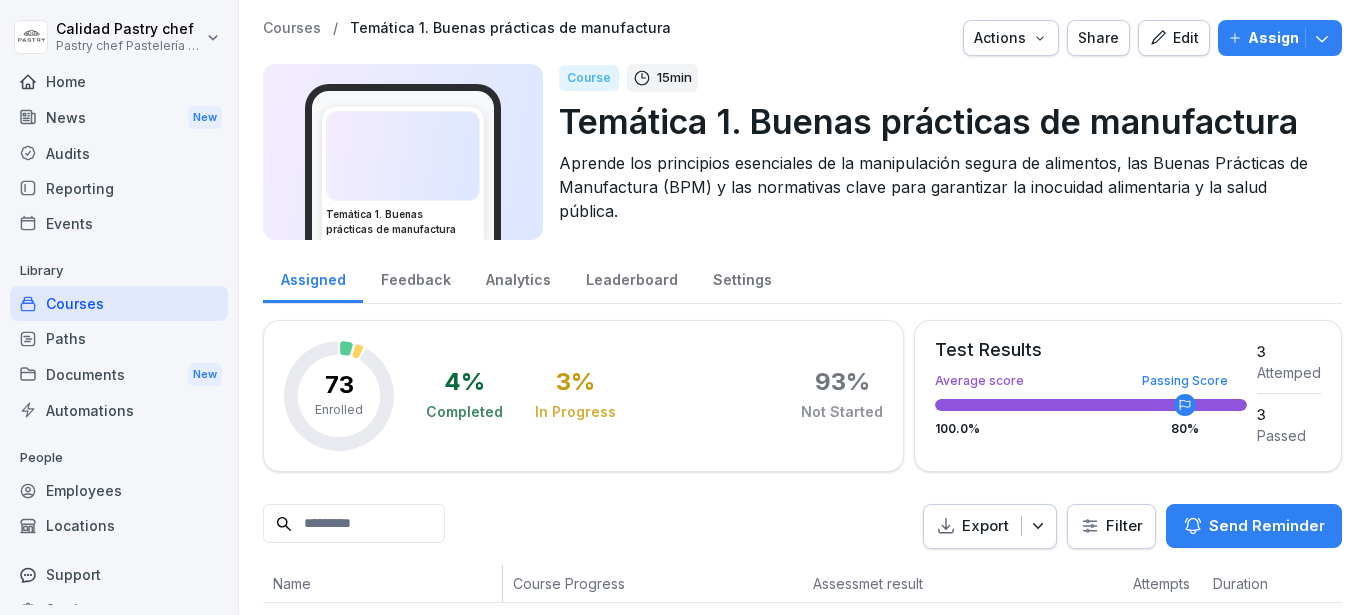 scroll, scrollTop: 0, scrollLeft: 0, axis: both 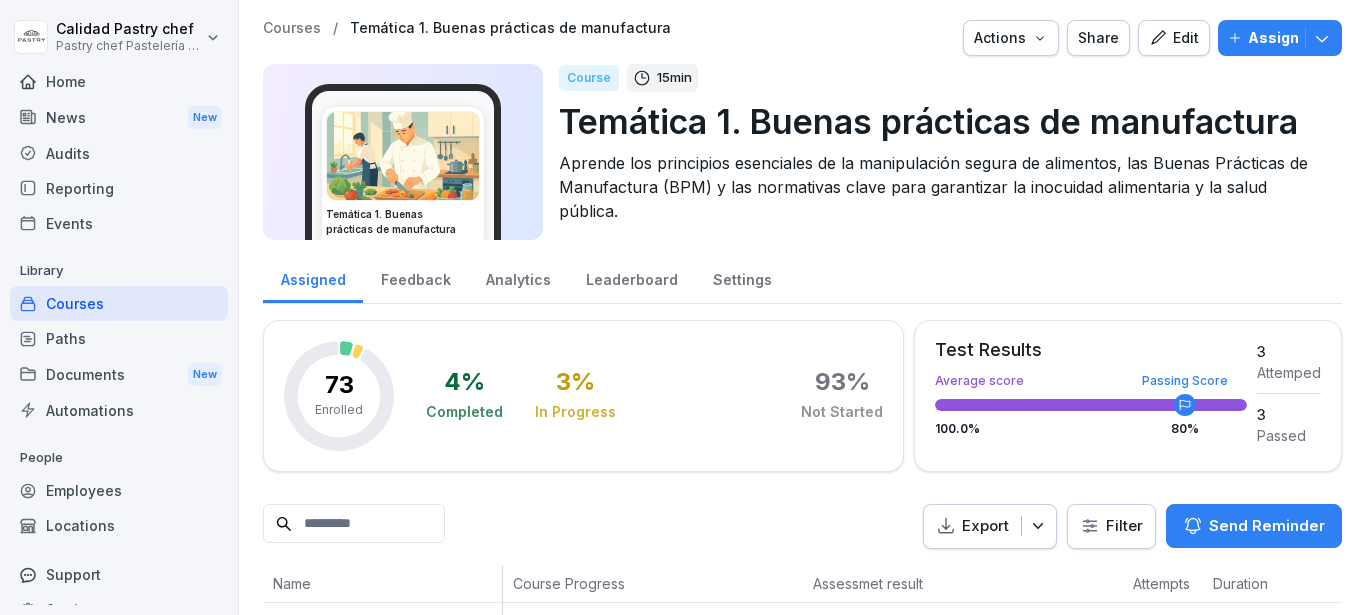 click on "Assessmet result" at bounding box center (963, 583) 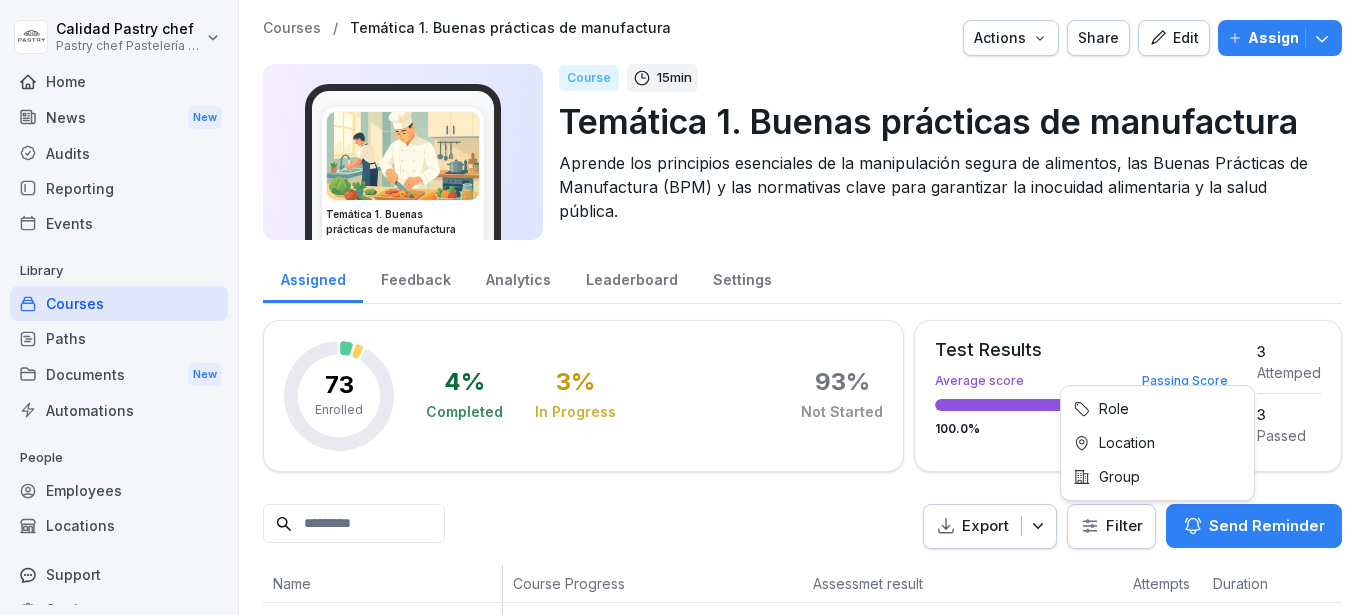 click on "Calidad   Pastry chef Pastry chef Pastelería y Cocina gourmet Home News New Audits Reporting Events Library Courses Paths Documents New Automations People Employees Locations Support Settings Courses / Temática 1. Buenas prácticas de manufactura Actions   Share Edit Assign Temática 1. Buenas prácticas de manufactura Course 15  min Temática 1. Buenas prácticas de manufactura Aprende los principios esenciales de la manipulación segura de alimentos, las Buenas Prácticas de Manufactura (BPM) y las normativas clave para garantizar la inocuidad alimentaria y la salud pública. Assigned Feedback Analytics Leaderboard Settings 73 Enrolled 4 % Completed 3 % In Progress 93 % Not Started Test Results Average score Passing Score 100.0 % 80 % 3 Attemped 3 Passed Export Filter Send Reminder Name Course Progress Assessmet result Attempts Duration Last Activity MP Martina Perez Aug 4, 2025 0 % - - - Pending DV Diana Vargas Aug 4, 2025 0 % - - - Pending AR Albeiro Rodriguez Aug 4, 2025 0 % - - - Pending BH 0 % - - -" at bounding box center (683, 307) 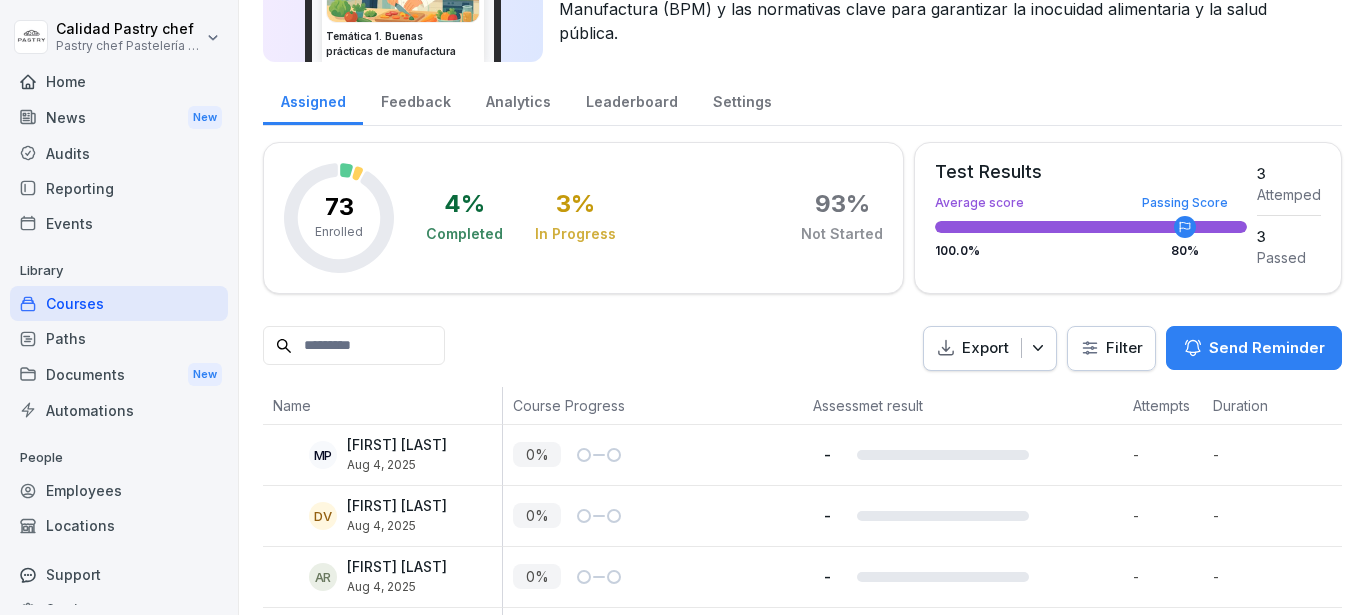scroll, scrollTop: 200, scrollLeft: 0, axis: vertical 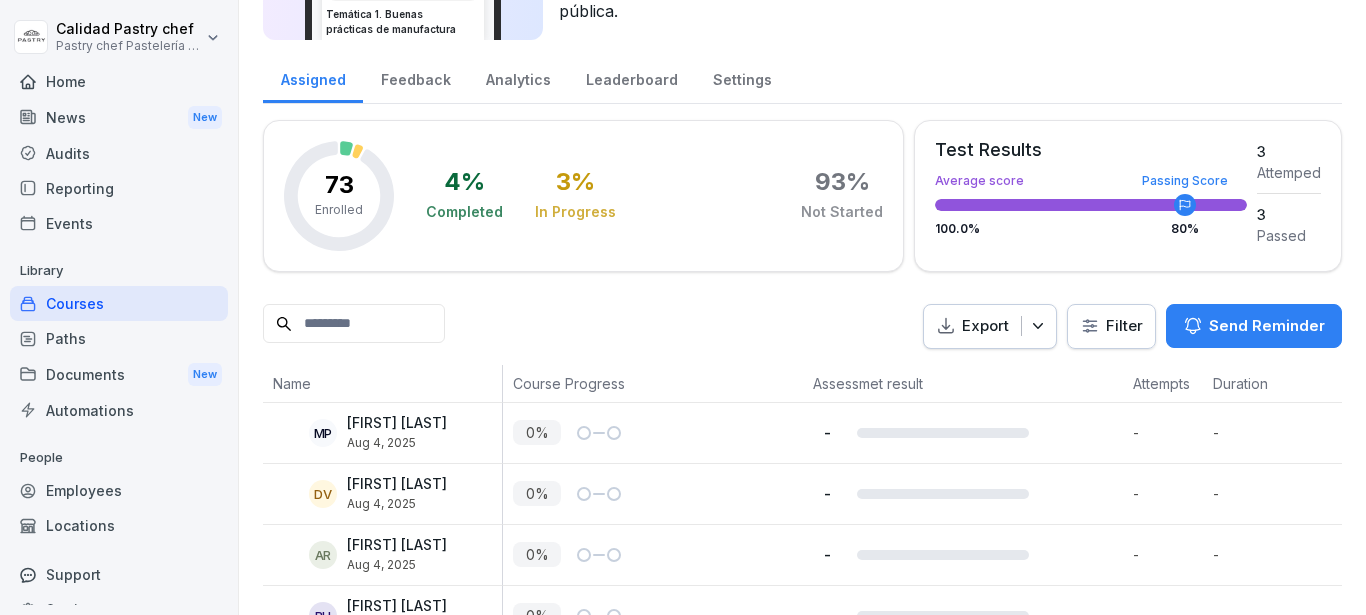 click on "Assessmet result" at bounding box center [963, 383] 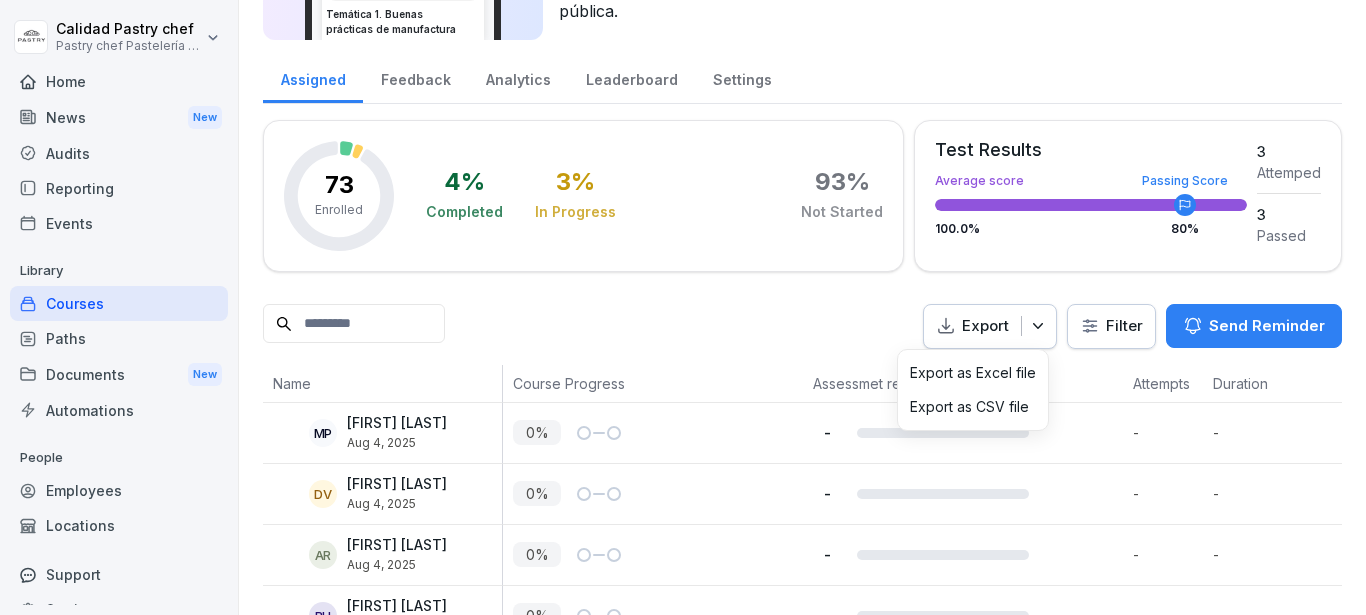 click 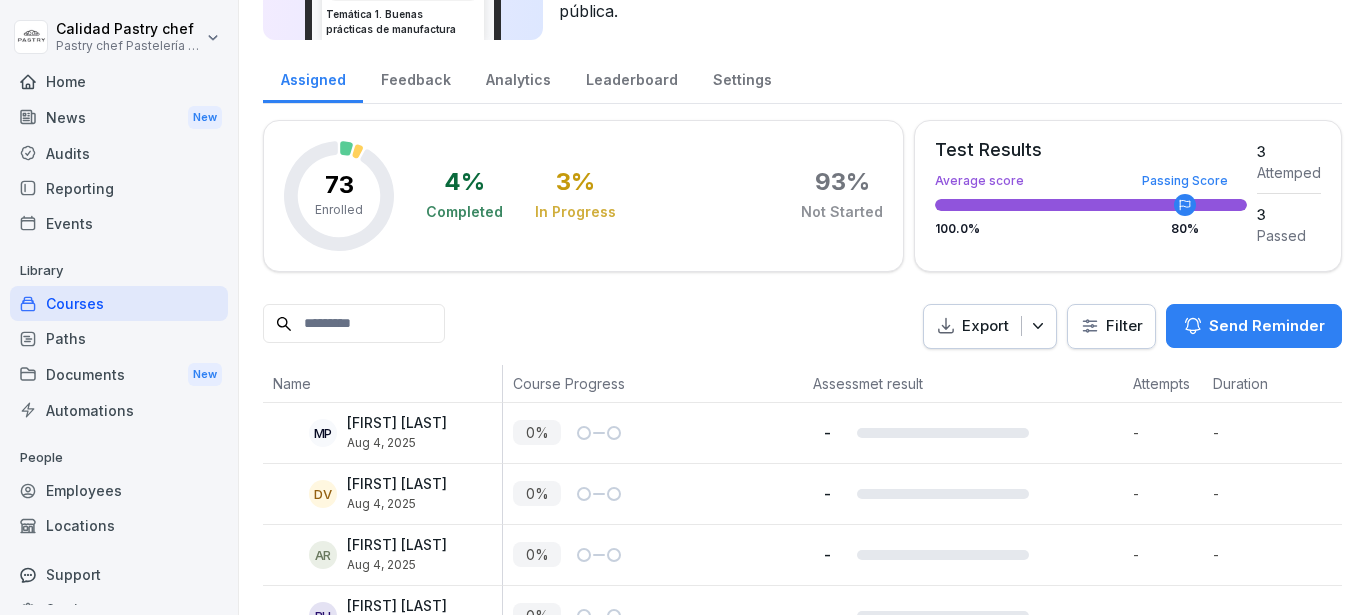 click on "Calidad   Pastry chef Pastry chef Pastelería y Cocina gourmet Home News New Audits Reporting Events Library Courses Paths Documents New Automations People Employees Locations Support Settings Courses / Temática 1. Buenas prácticas de manufactura Actions   Share Edit Assign Temática 1. Buenas prácticas de manufactura Course 15  min Temática 1. Buenas prácticas de manufactura Aprende los principios esenciales de la manipulación segura de alimentos, las Buenas Prácticas de Manufactura (BPM) y las normativas clave para garantizar la inocuidad alimentaria y la salud pública. Assigned Feedback Analytics Leaderboard Settings 73 Enrolled 4 % Completed 3 % In Progress 93 % Not Started Test Results Average score Passing Score 100.0 % 80 % 3 Attemped 3 Passed Export Filter Send Reminder Name Course Progress Assessmet result Attempts Duration Last Activity MP Martina Perez Aug 4, 2025 0 % - - - Pending DV Diana Vargas Aug 4, 2025 0 % - - - Pending AR Albeiro Rodriguez Aug 4, 2025 0 % - - - Pending BH 0 % - - -" at bounding box center (683, 307) 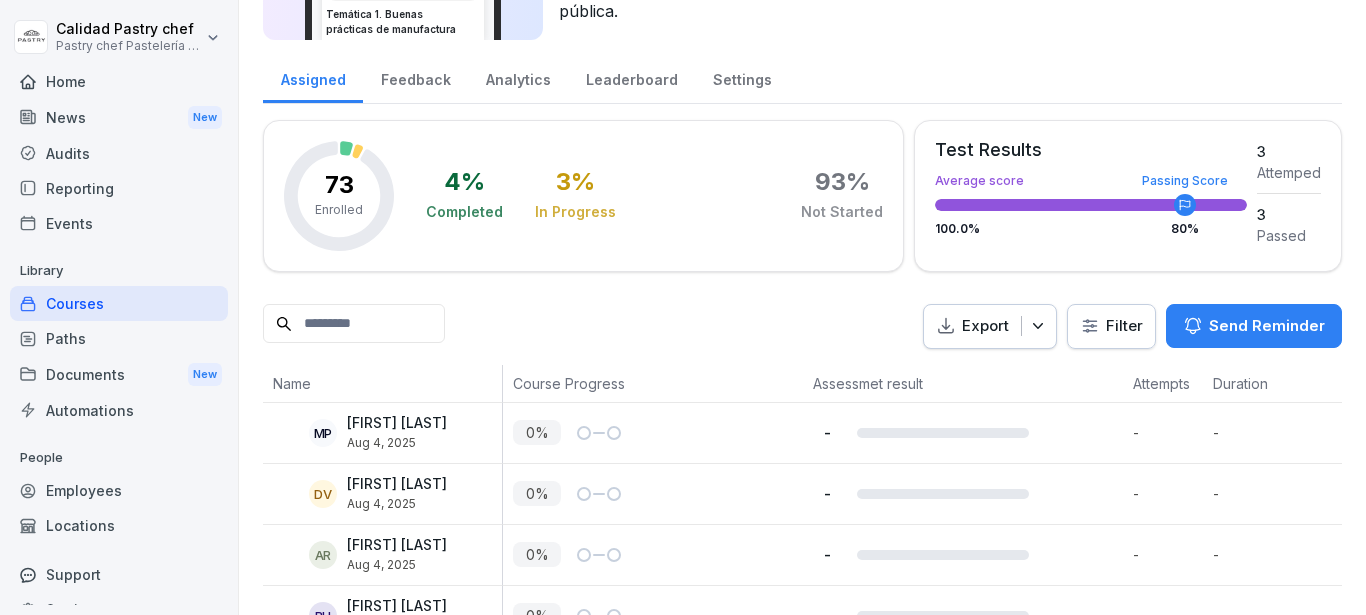 click on "Calidad   Pastry chef Pastry chef Pastelería y Cocina gourmet Home News New Audits Reporting Events Library Courses Paths Documents New Automations People Employees Locations Support Settings Courses / Temática 1. Buenas prácticas de manufactura Actions   Share Edit Assign Temática 1. Buenas prácticas de manufactura Course 15  min Temática 1. Buenas prácticas de manufactura Aprende los principios esenciales de la manipulación segura de alimentos, las Buenas Prácticas de Manufactura (BPM) y las normativas clave para garantizar la inocuidad alimentaria y la salud pública. Assigned Feedback Analytics Leaderboard Settings 73 Enrolled 4 % Completed 3 % In Progress 93 % Not Started Test Results Average score Passing Score 100.0 % 80 % 3 Attemped 3 Passed Export Filter Send Reminder Name Course Progress Assessmet result Attempts Duration Last Activity MP Martina Perez Aug 4, 2025 0 % - - - Pending DV Diana Vargas Aug 4, 2025 0 % - - - Pending AR Albeiro Rodriguez Aug 4, 2025 0 % - - - Pending BH 0 % - - -" at bounding box center (683, 307) 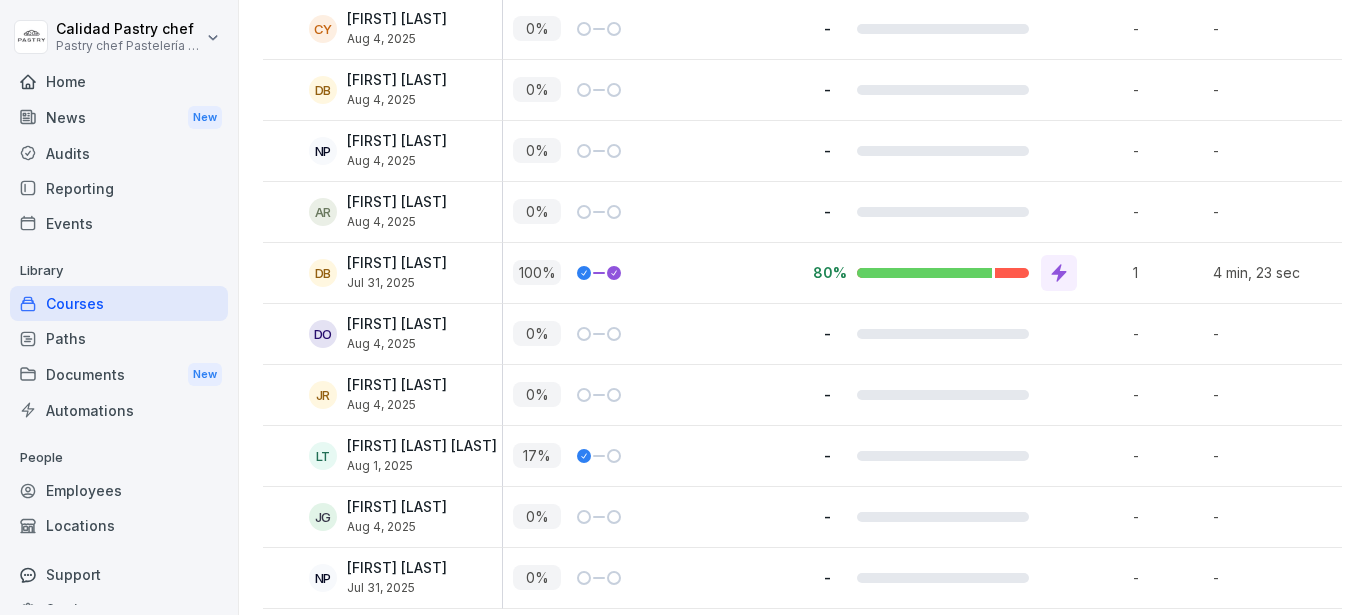 scroll, scrollTop: 4491, scrollLeft: 0, axis: vertical 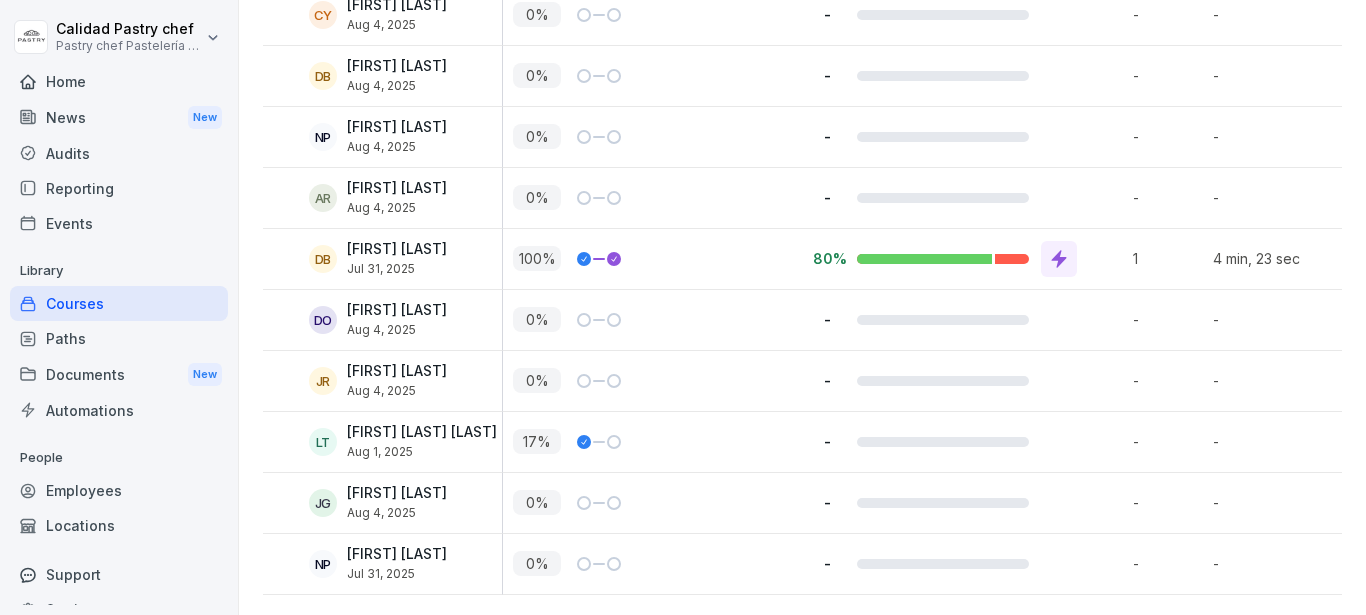 click on "Aug 1, 2025" at bounding box center [422, 452] 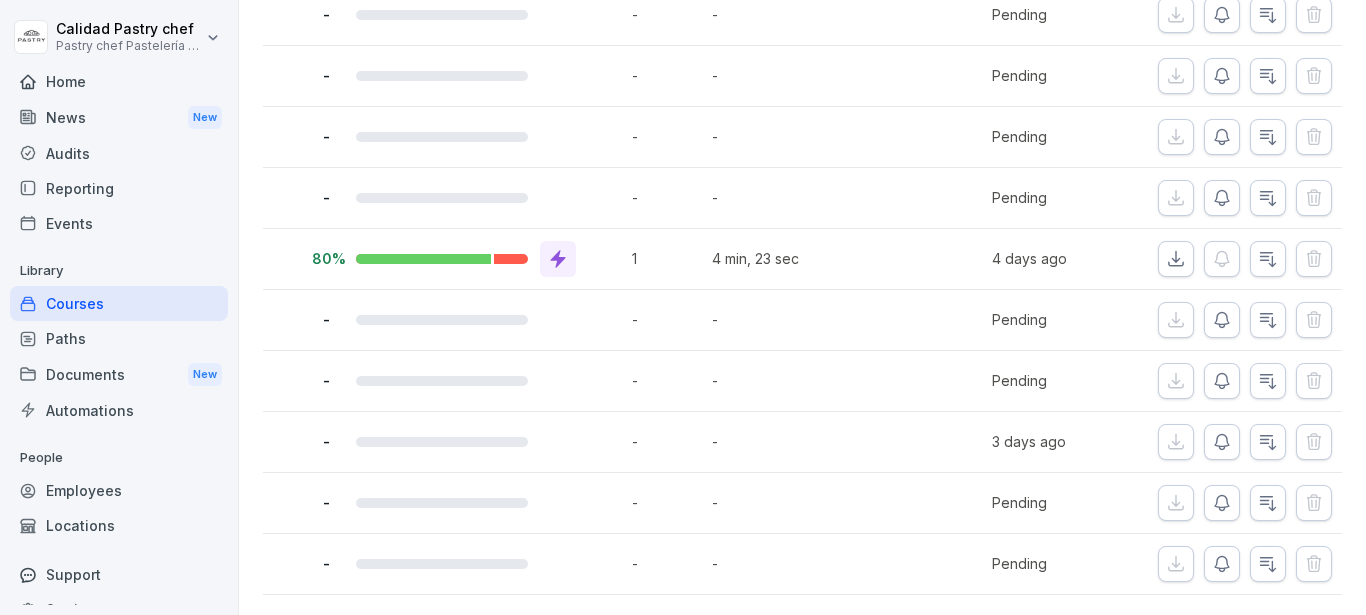 scroll, scrollTop: 0, scrollLeft: 516, axis: horizontal 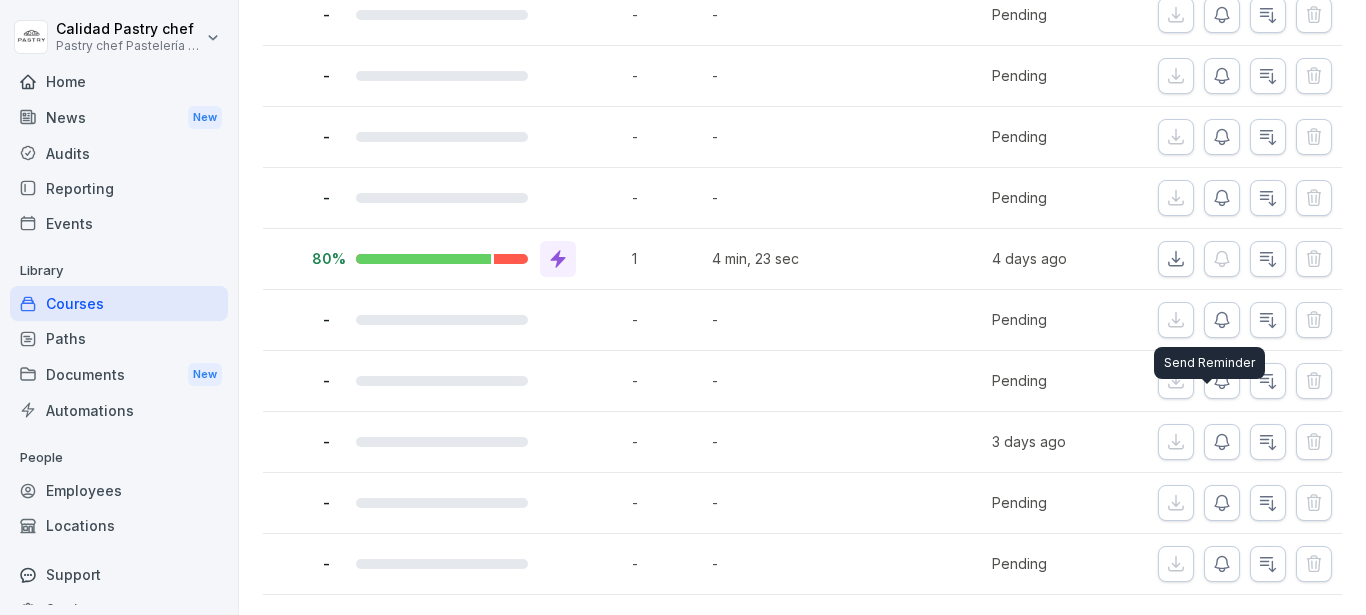 click 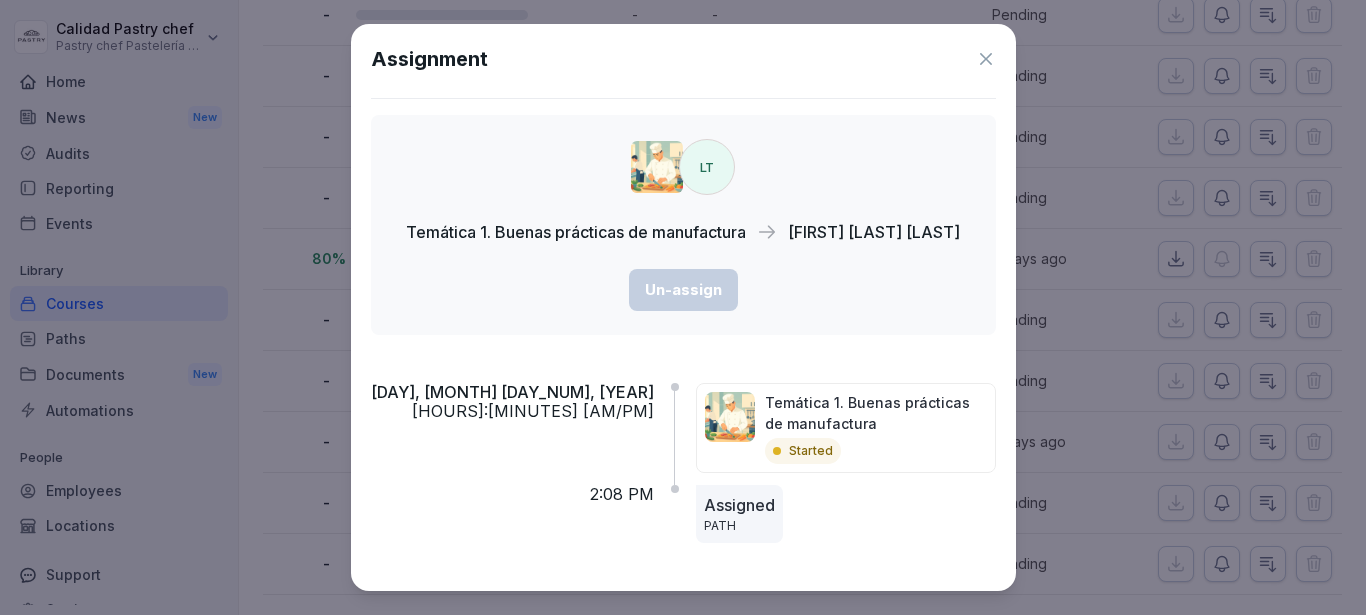 click on "Assigned" at bounding box center (739, 505) 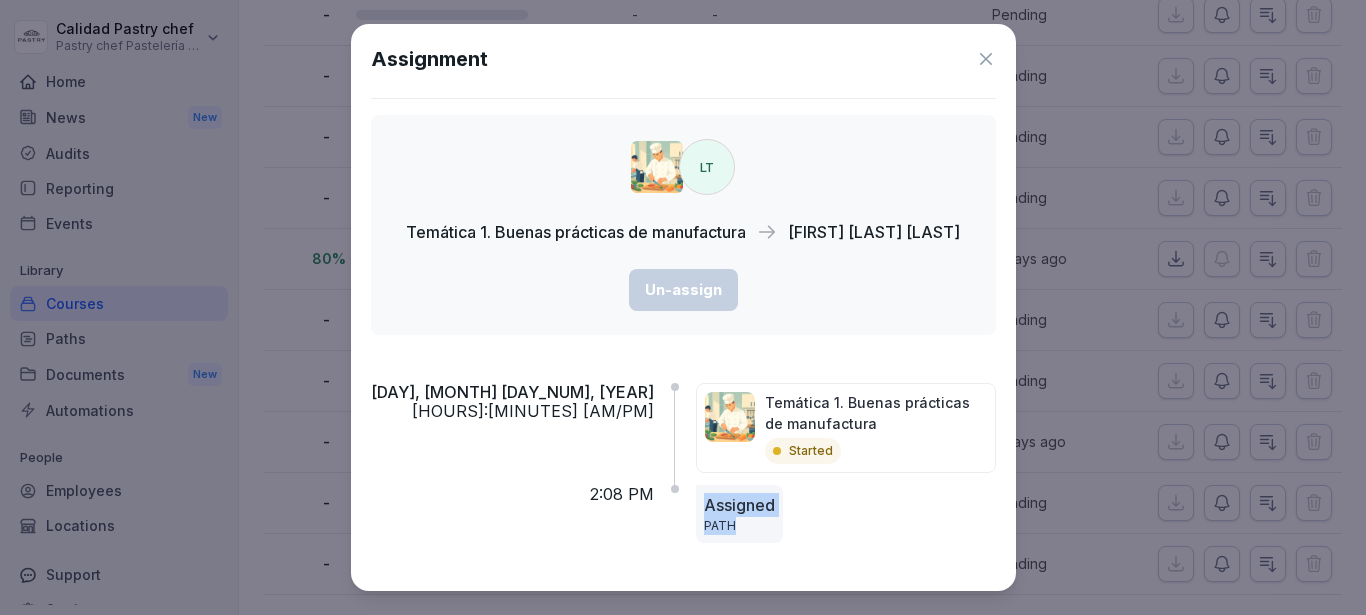 drag, startPoint x: 677, startPoint y: 523, endPoint x: 623, endPoint y: 497, distance: 59.933296 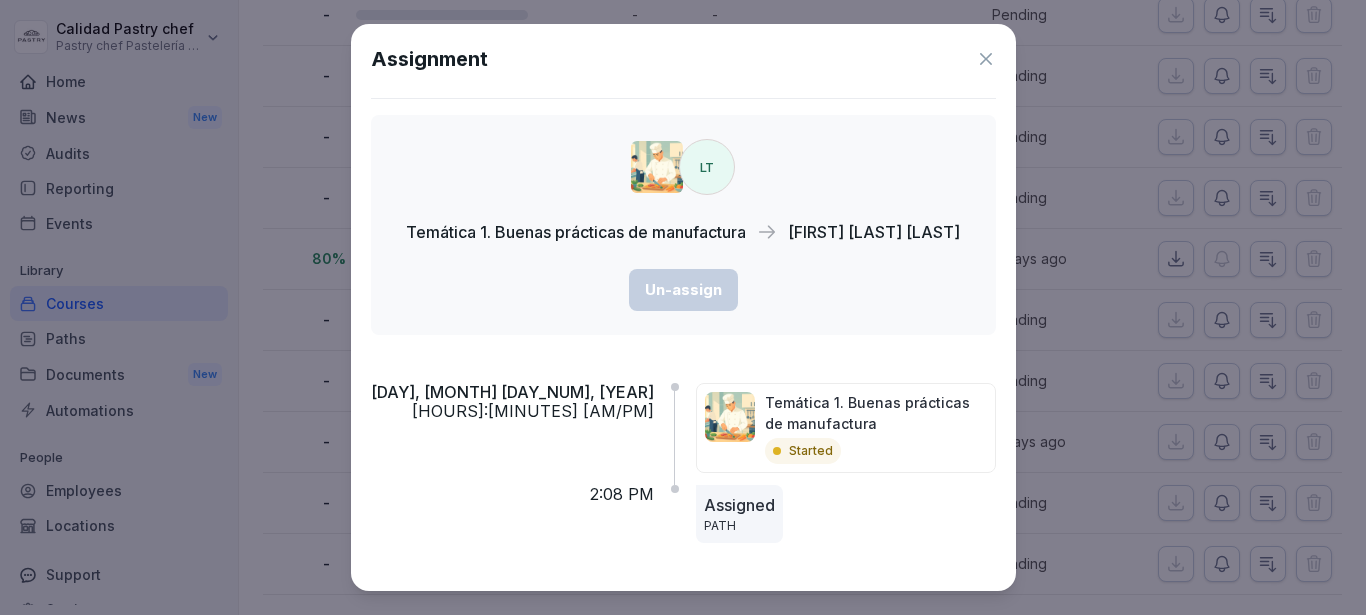 click on "Started" at bounding box center [876, 451] 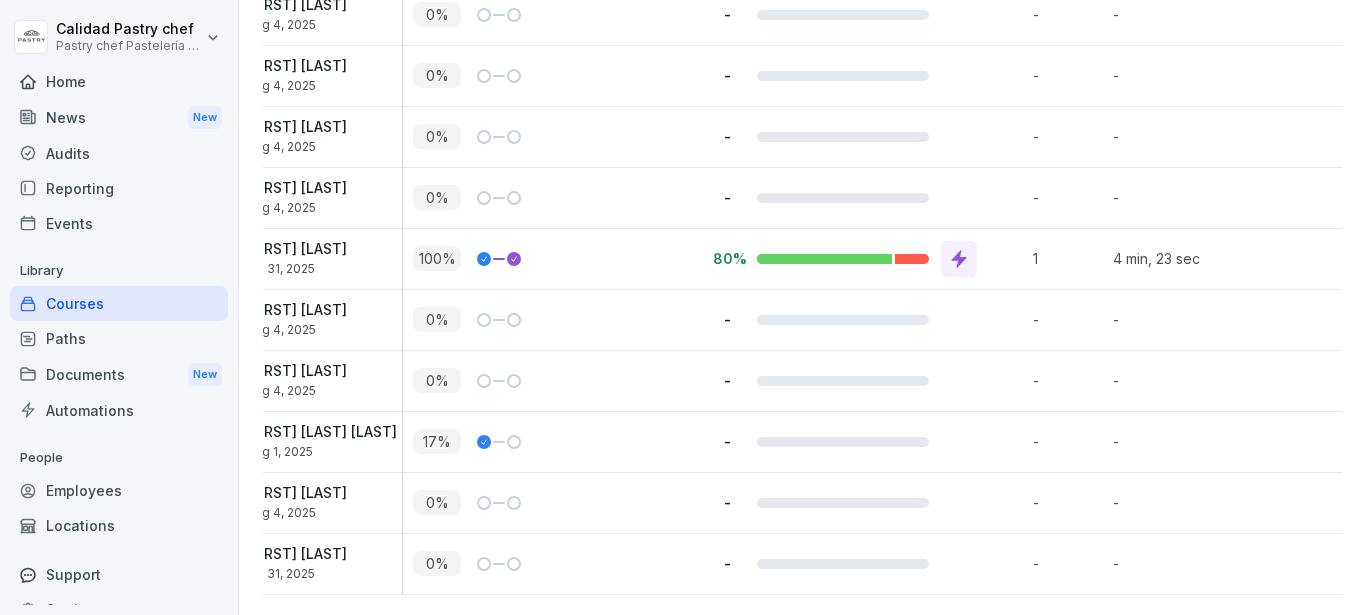 scroll, scrollTop: 0, scrollLeft: 0, axis: both 